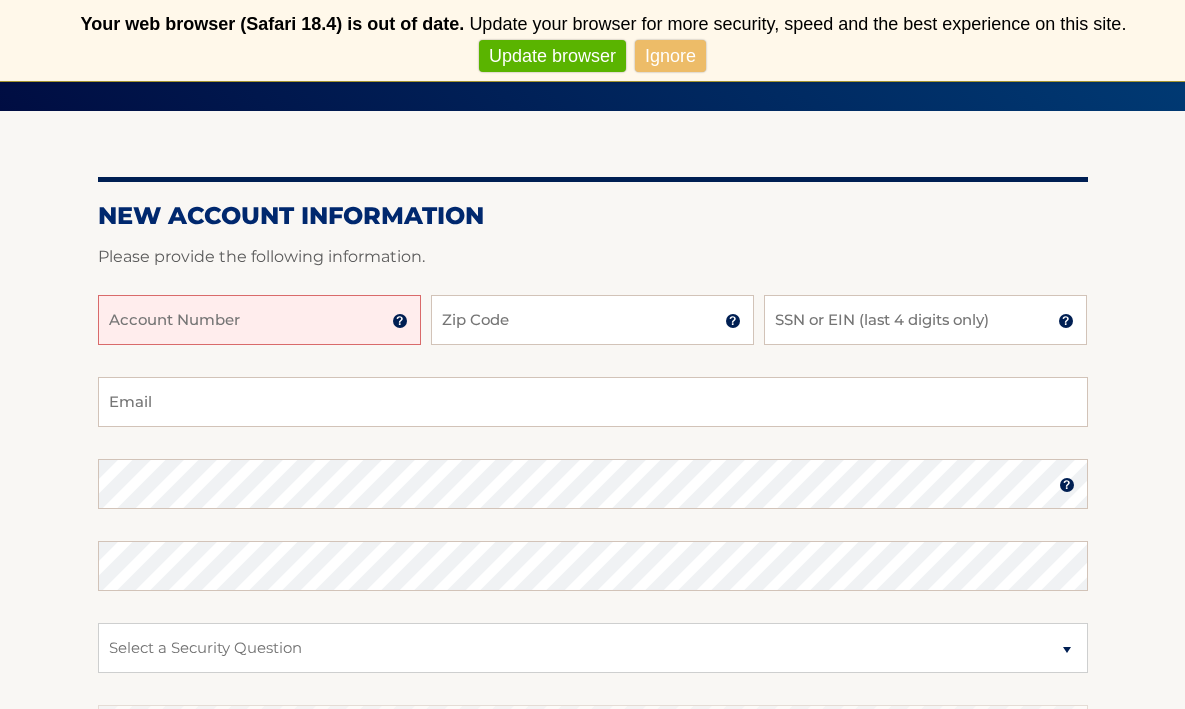 scroll, scrollTop: 228, scrollLeft: 0, axis: vertical 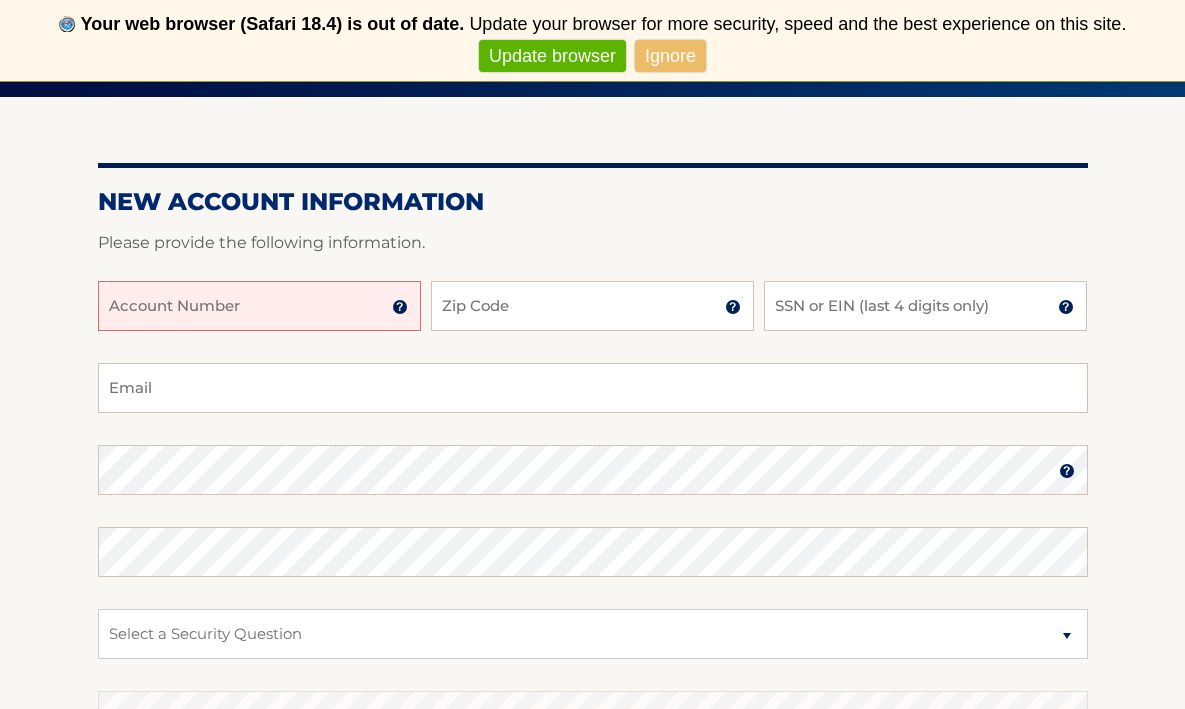 click on "Account Number" at bounding box center (259, 306) 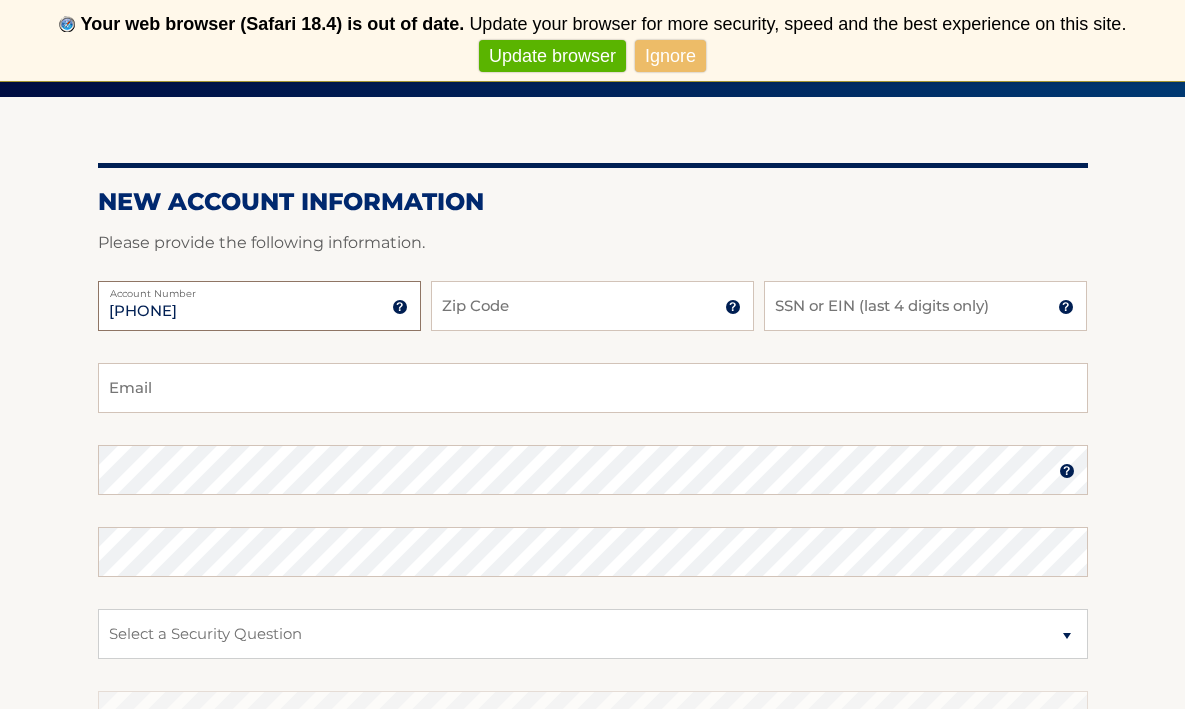 type on "44455965992" 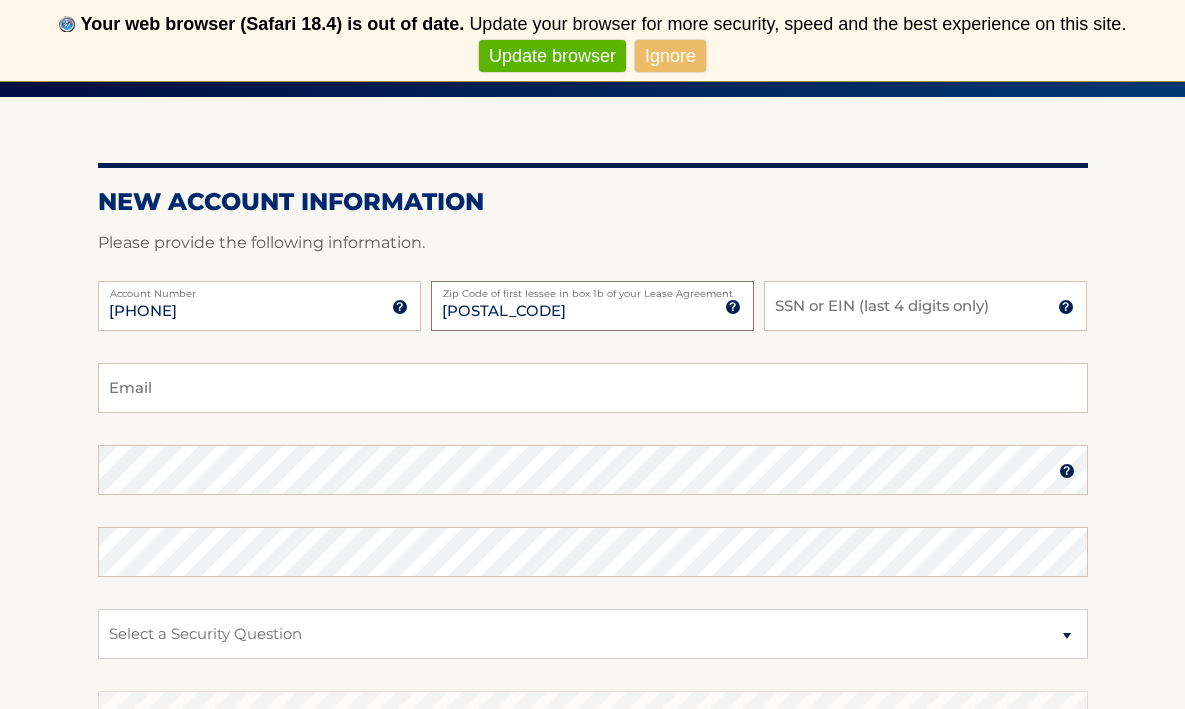 type on "08536" 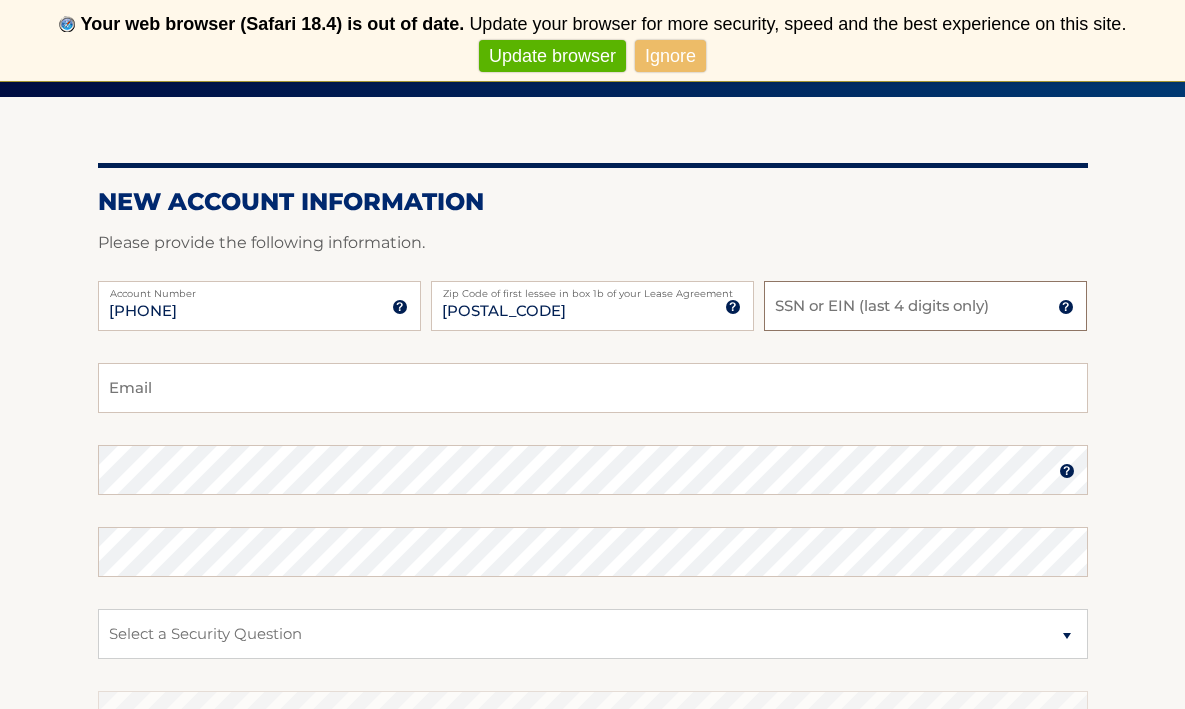 click on "SSN or EIN (last 4 digits only)" at bounding box center (925, 306) 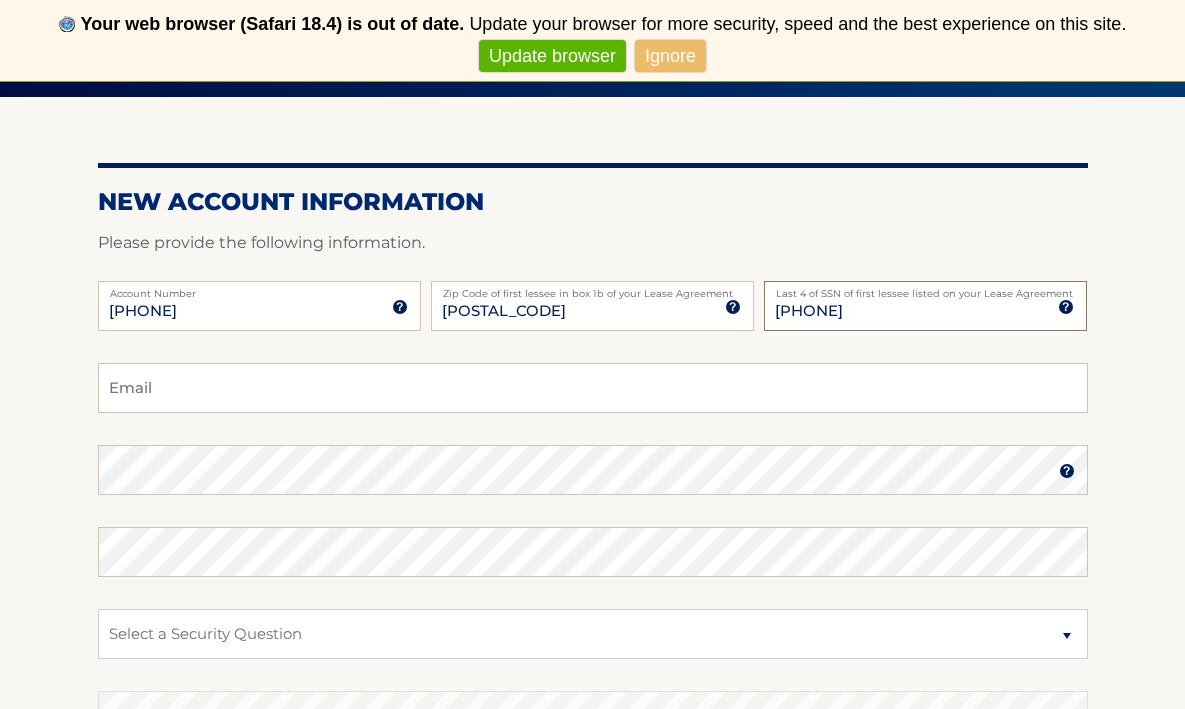 type on "3690" 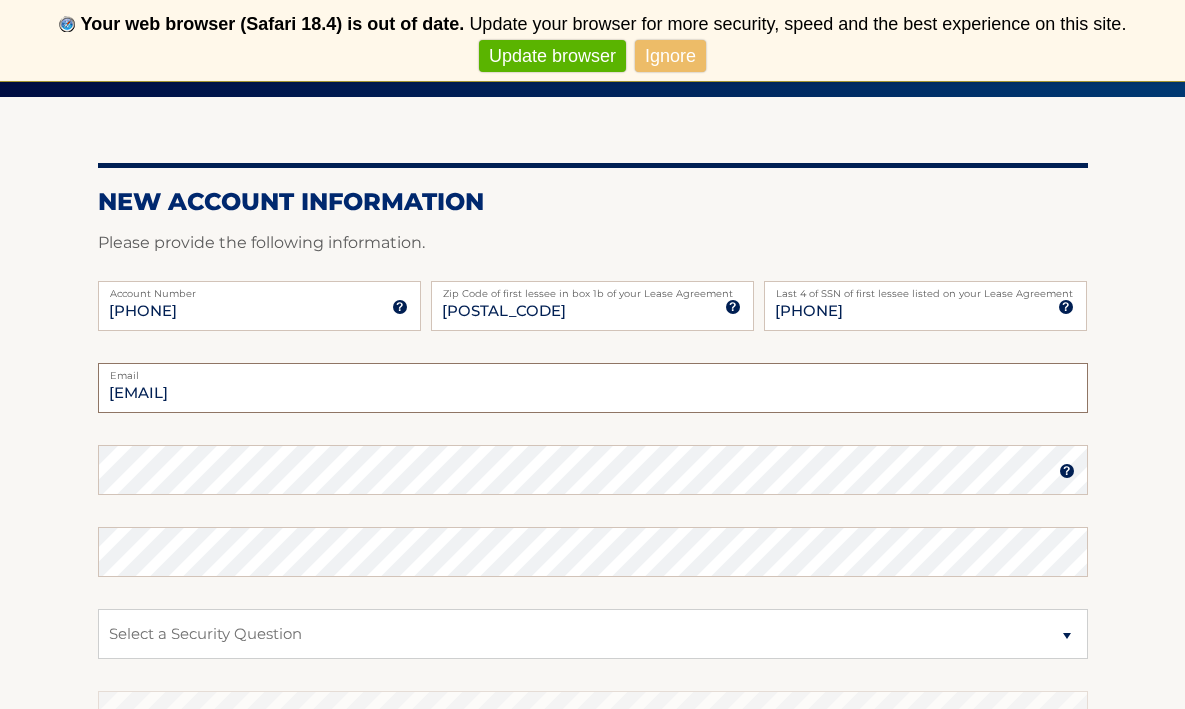 type on "anders@evju1.com" 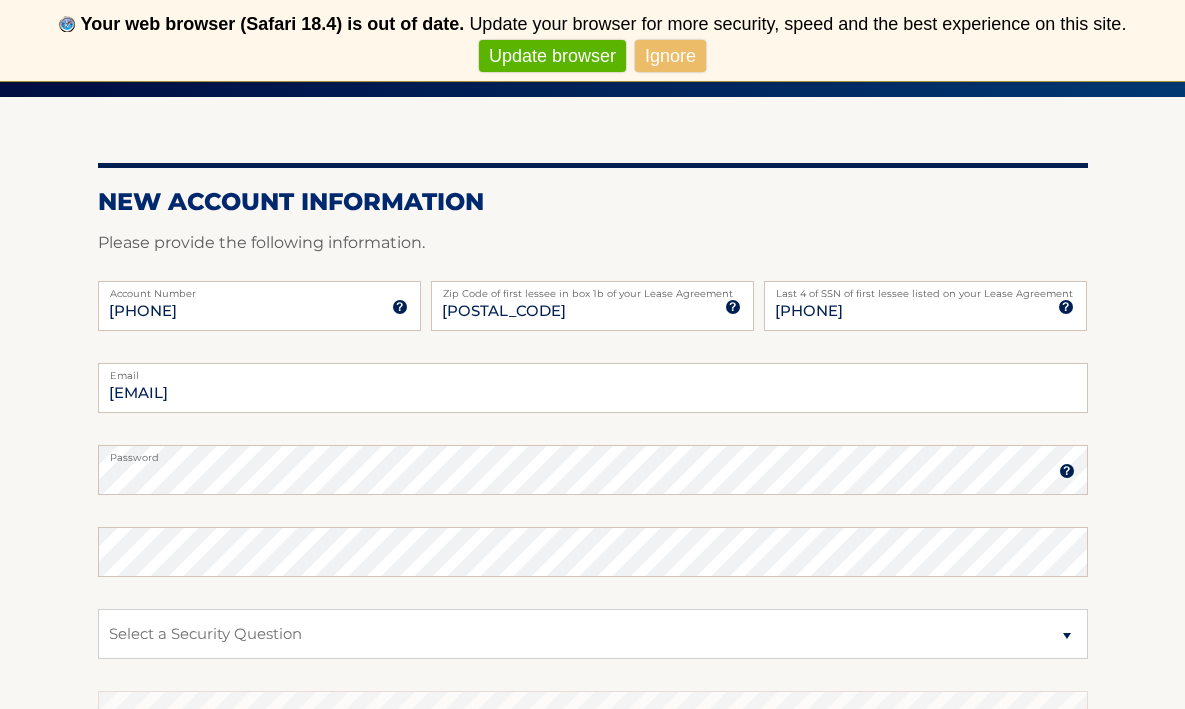 click on "anders@evju1.com
Email
Password
Password should be a minimum of 6 characters and is case sensitive
Confirm Password
Select a Security Question
What was the name of your elementary school?
What is your mother’s maiden name?" at bounding box center (593, 620) 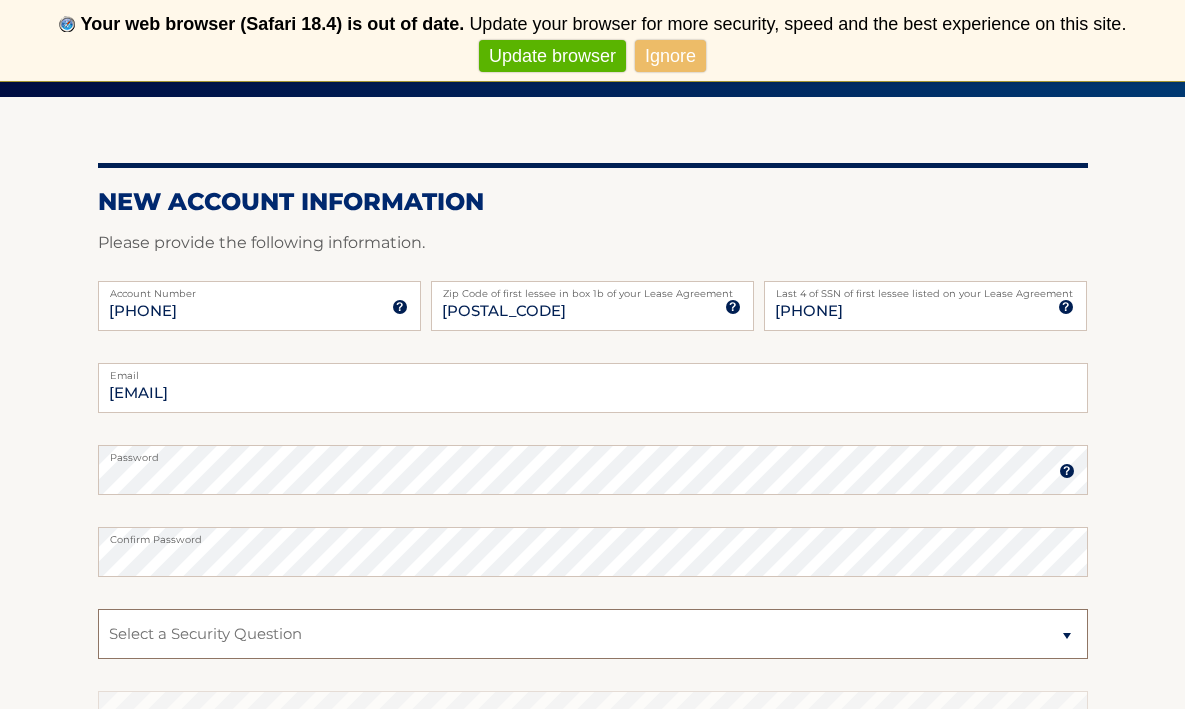 select on "2" 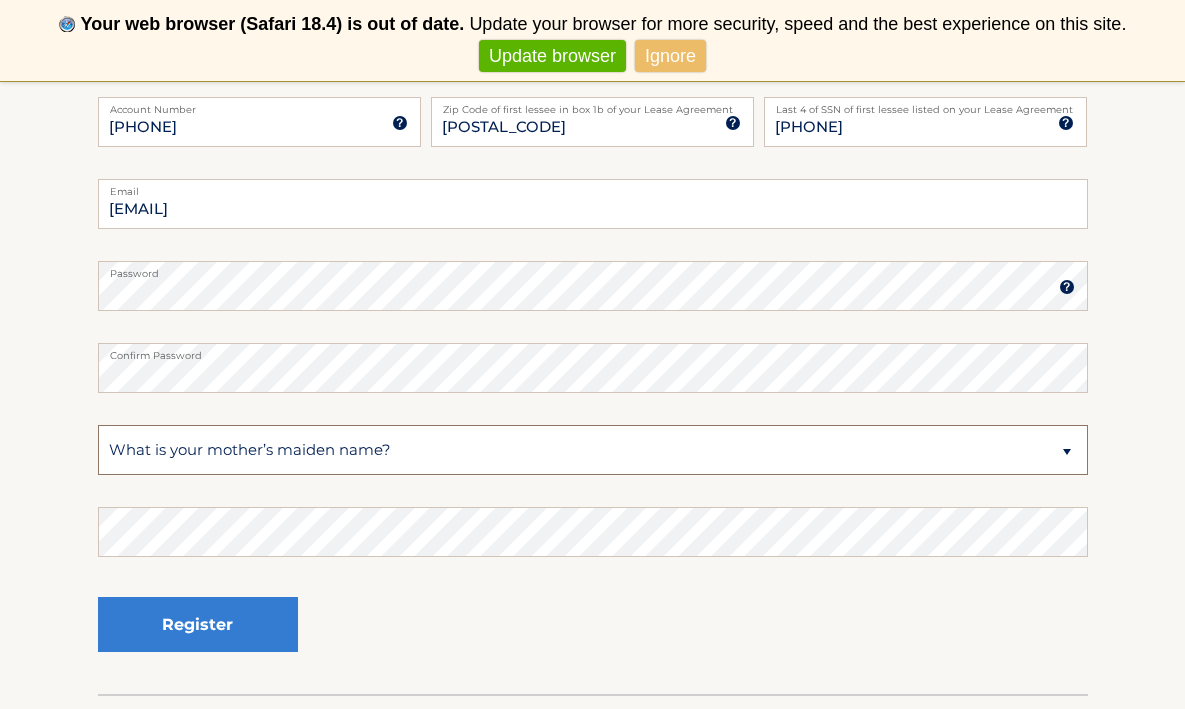 scroll, scrollTop: 413, scrollLeft: 0, axis: vertical 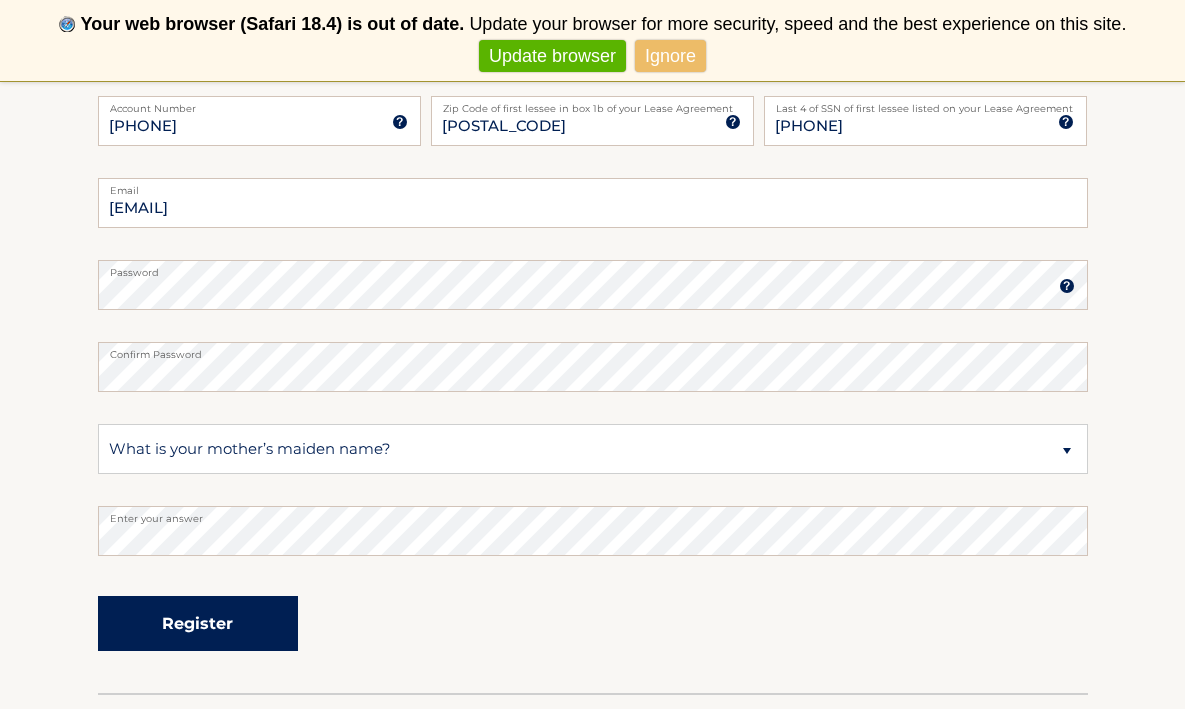 click on "Register" at bounding box center (198, 623) 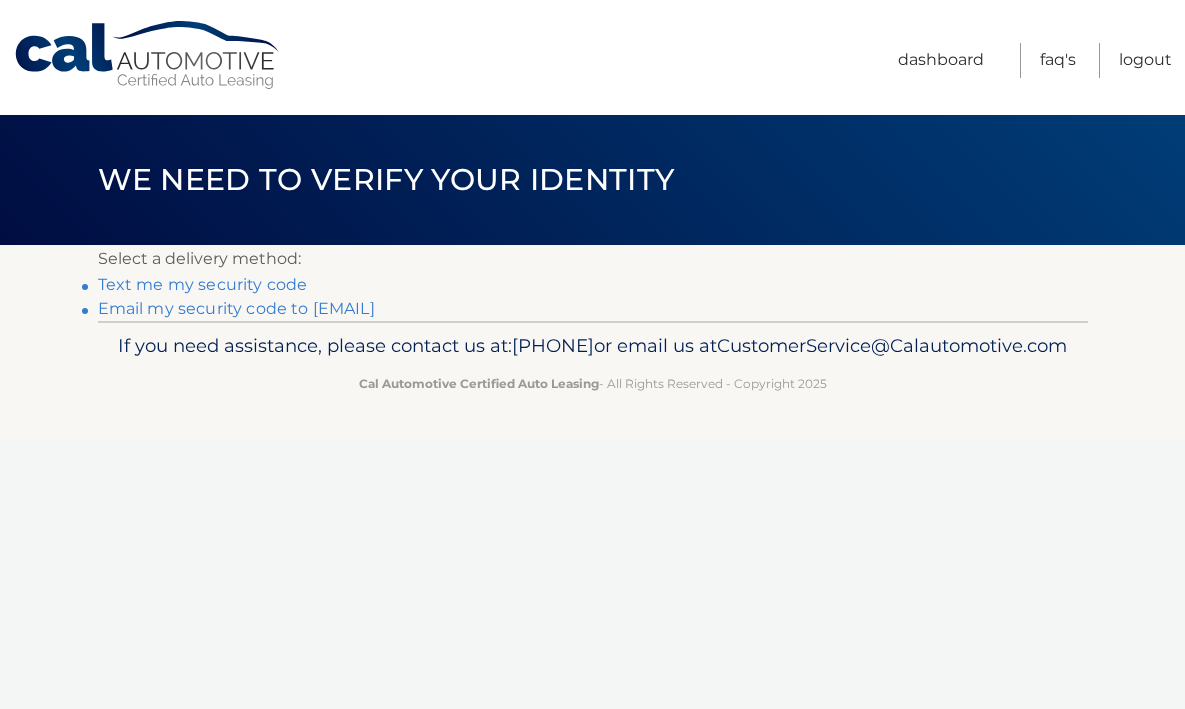 scroll, scrollTop: 0, scrollLeft: 0, axis: both 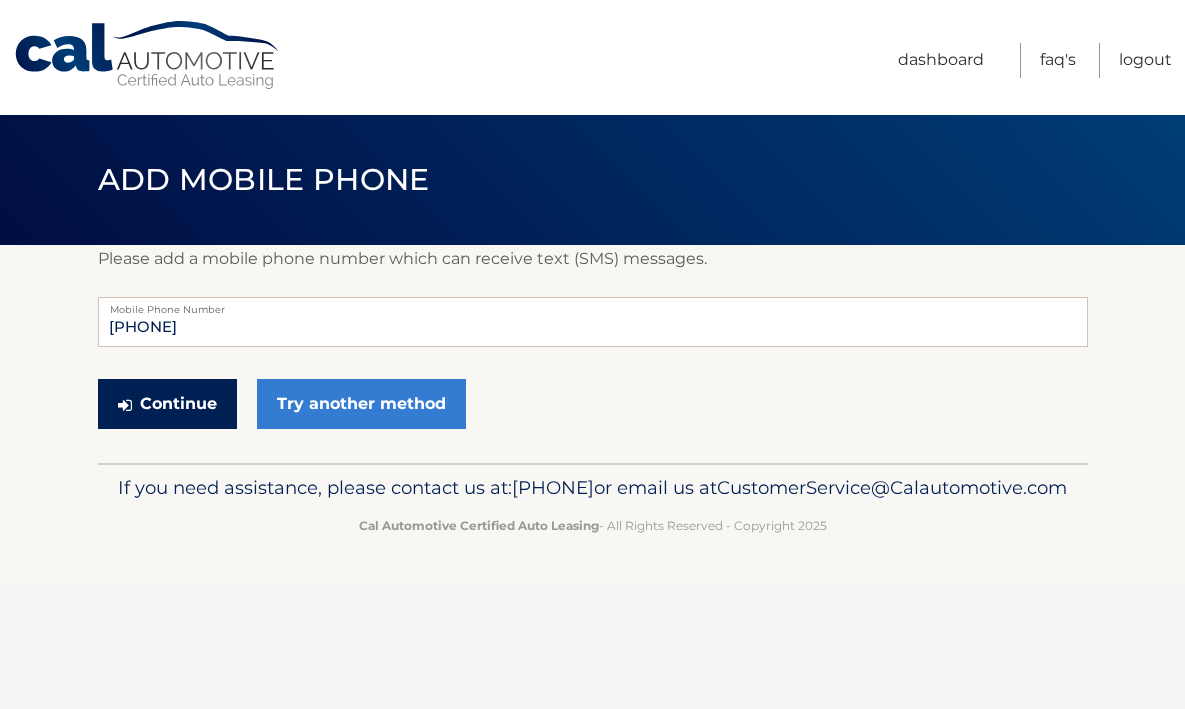 click on "Continue" at bounding box center [167, 404] 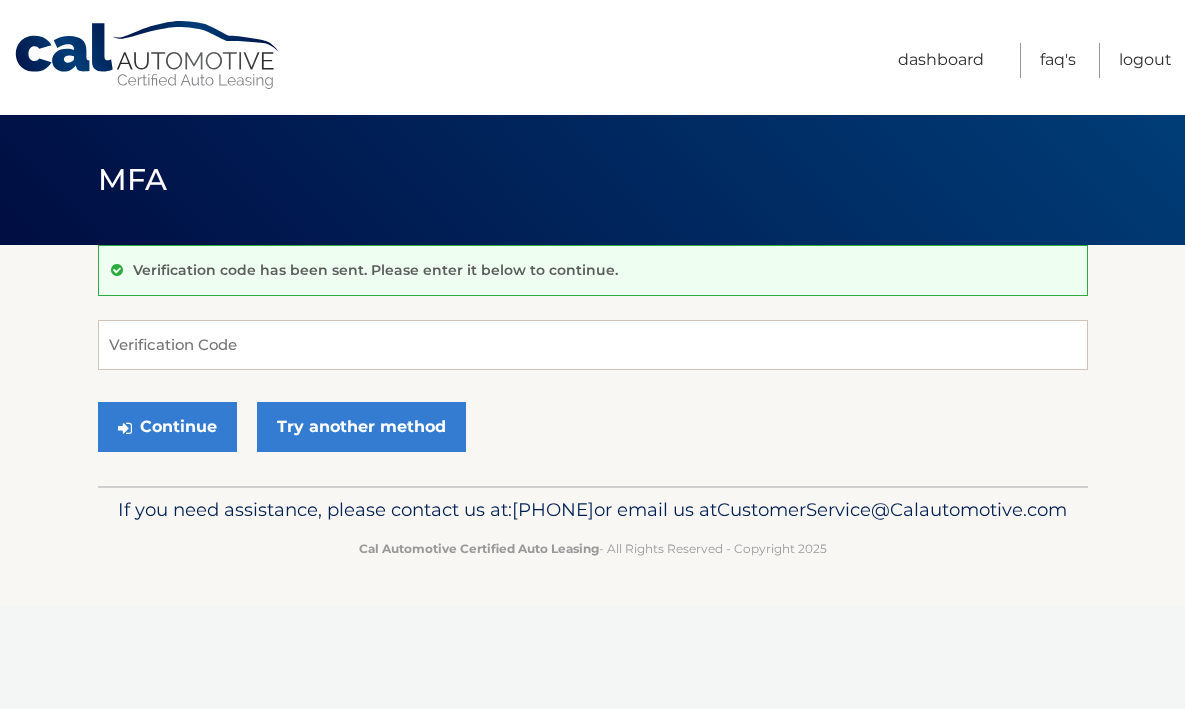 scroll, scrollTop: 0, scrollLeft: 0, axis: both 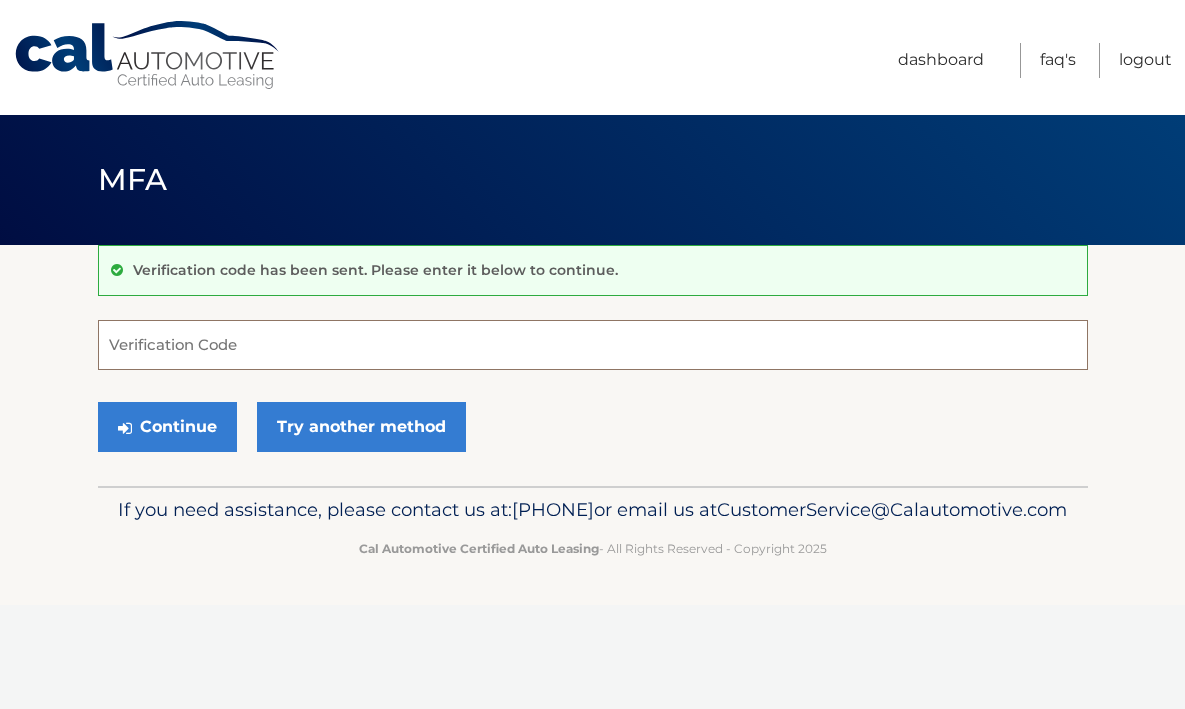 click on "Verification Code" at bounding box center [593, 345] 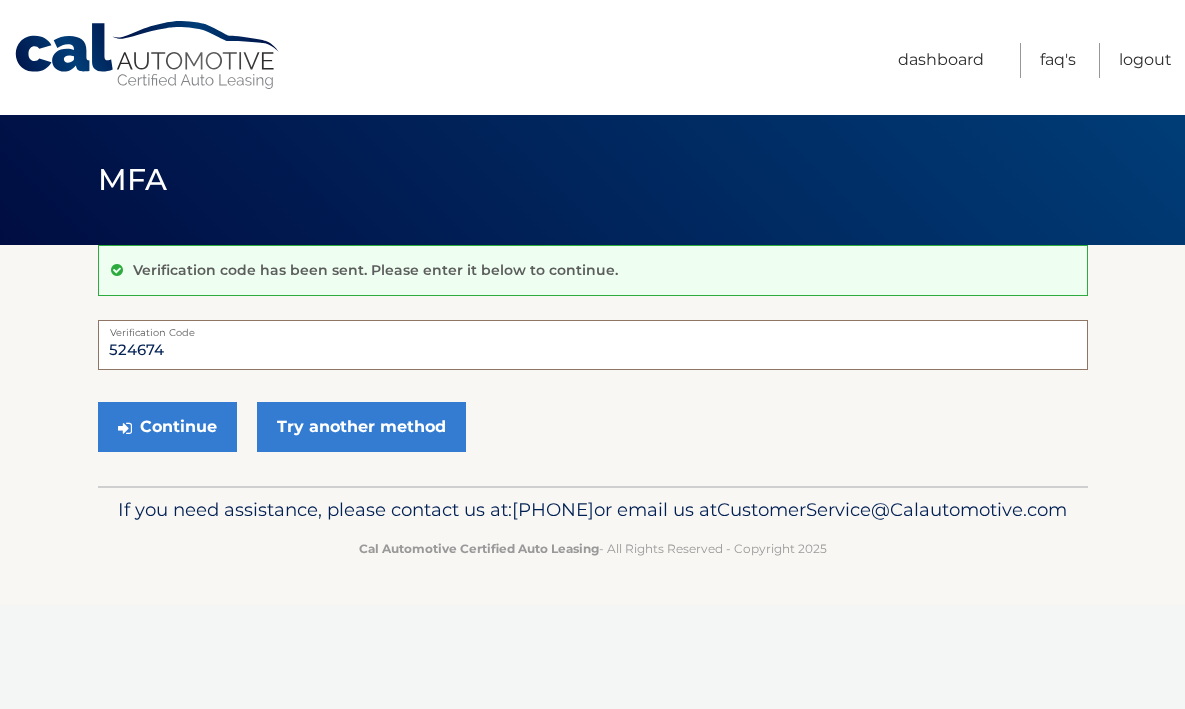 type on "524674" 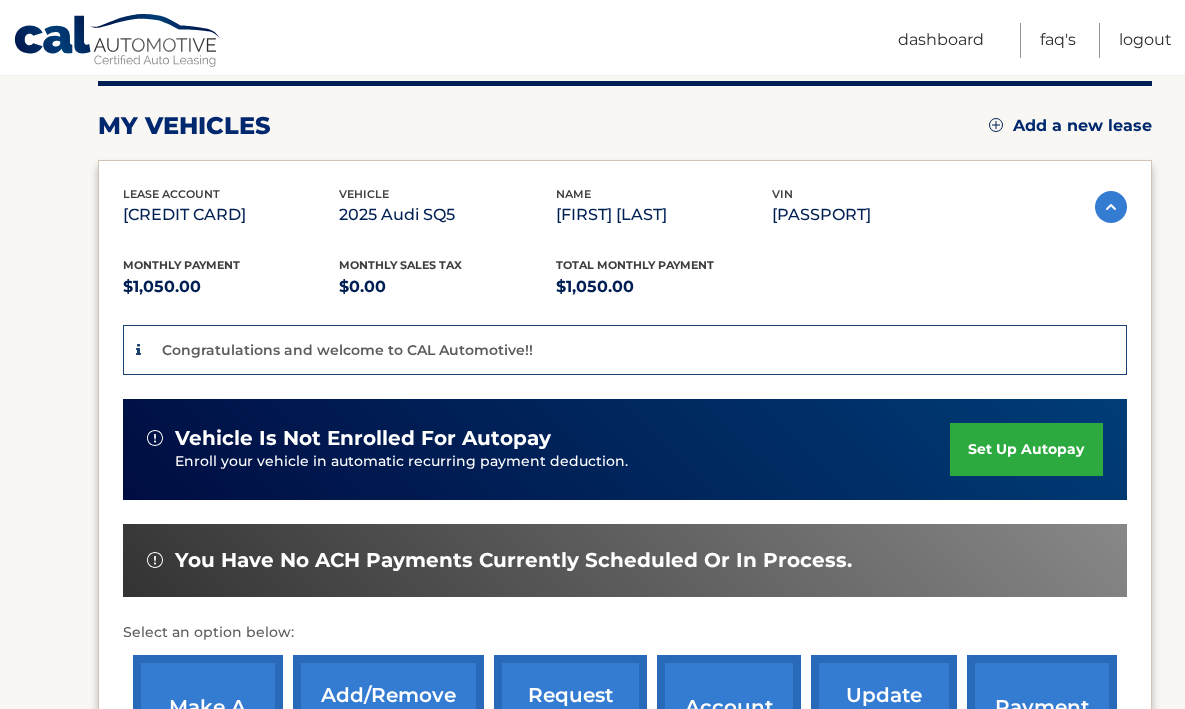 scroll, scrollTop: 258, scrollLeft: 0, axis: vertical 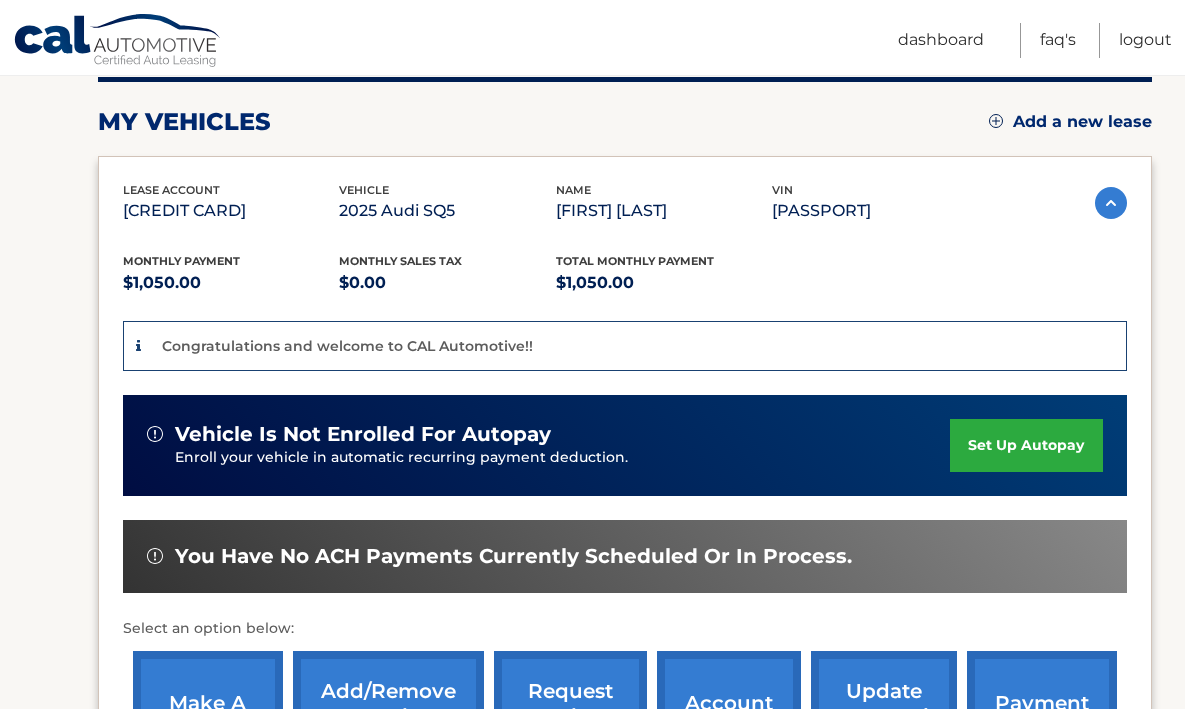 click on "set up autopay" at bounding box center [1026, 445] 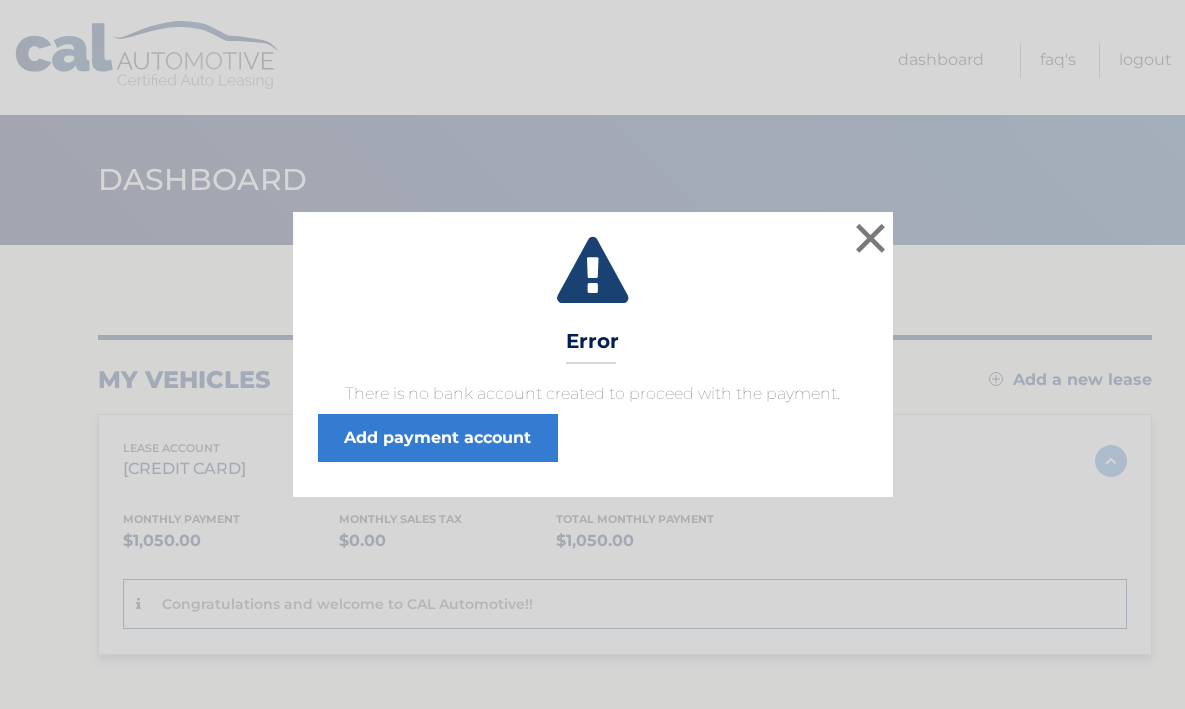 scroll, scrollTop: 0, scrollLeft: 0, axis: both 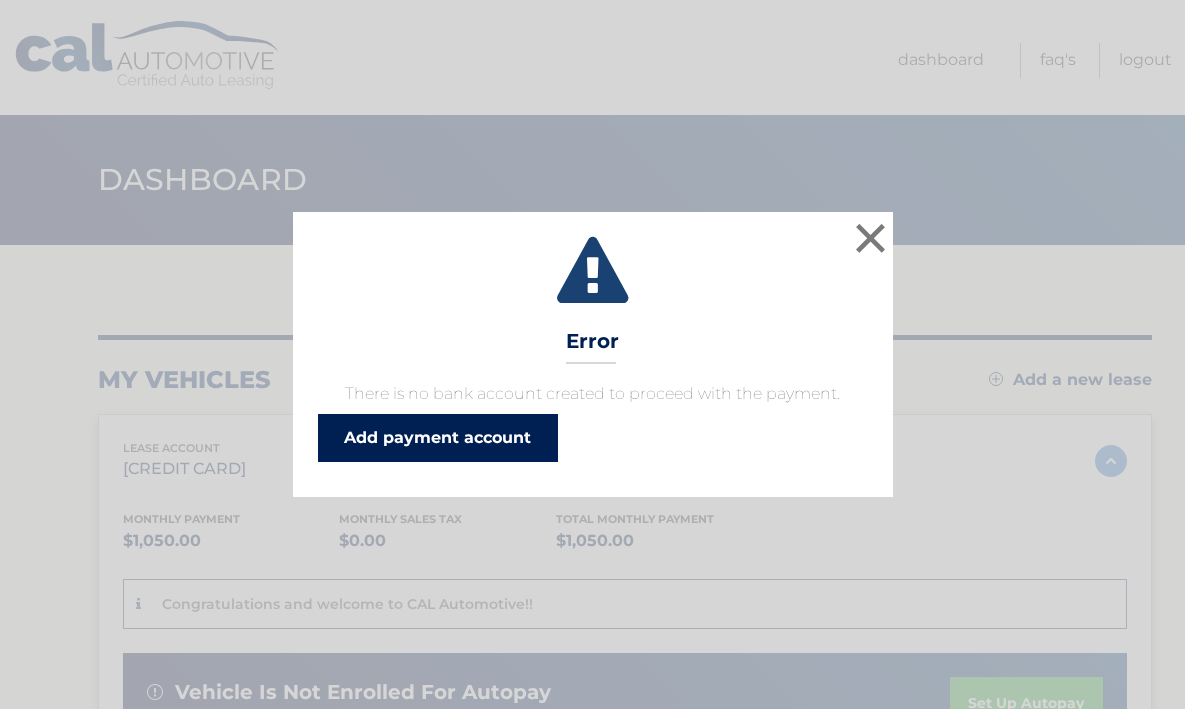 click on "Add payment account" at bounding box center [438, 438] 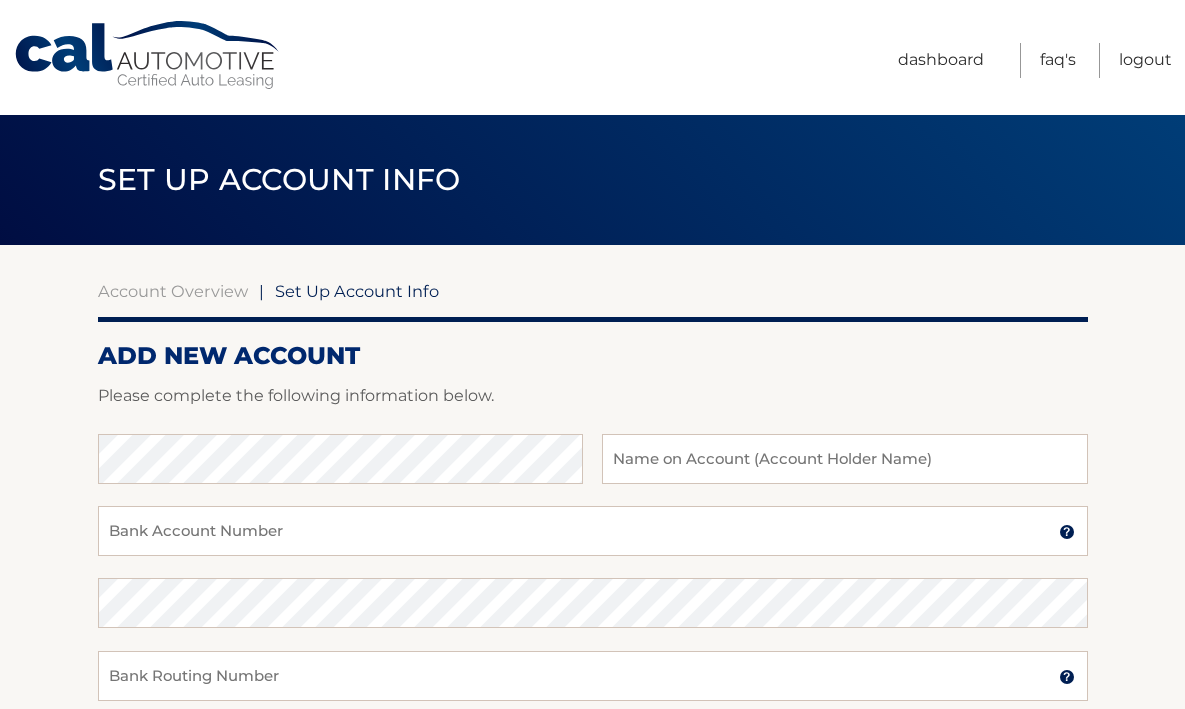 scroll, scrollTop: 0, scrollLeft: 0, axis: both 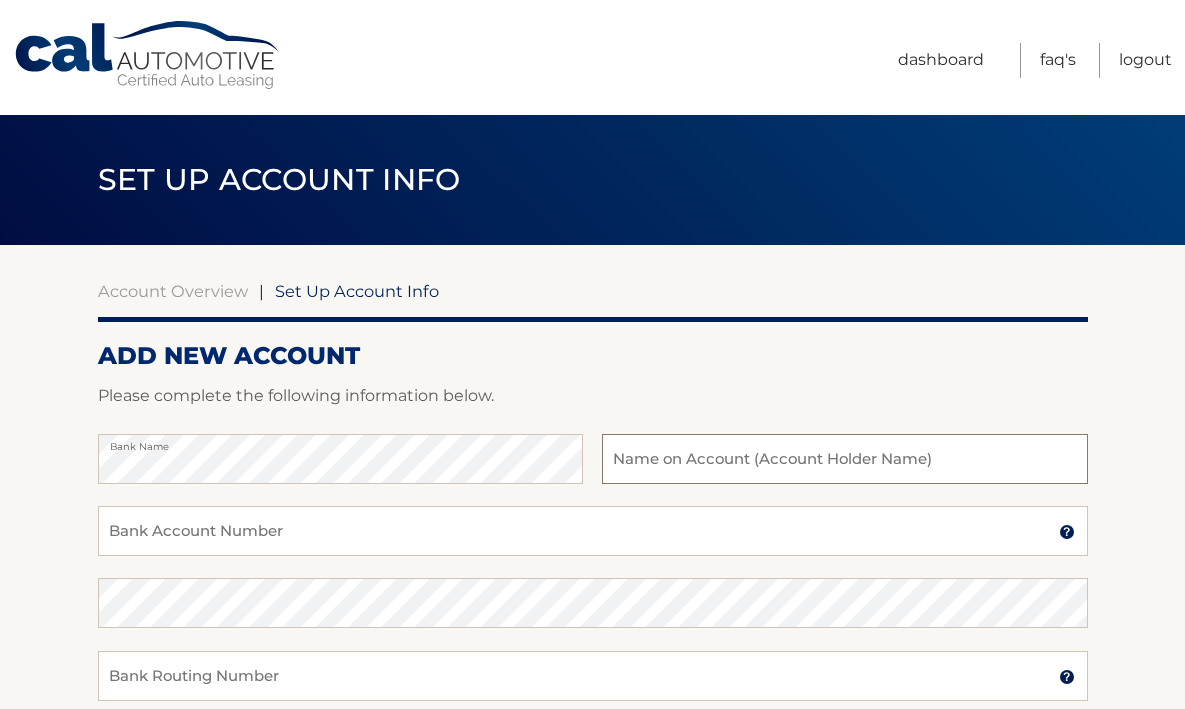 click at bounding box center (844, 459) 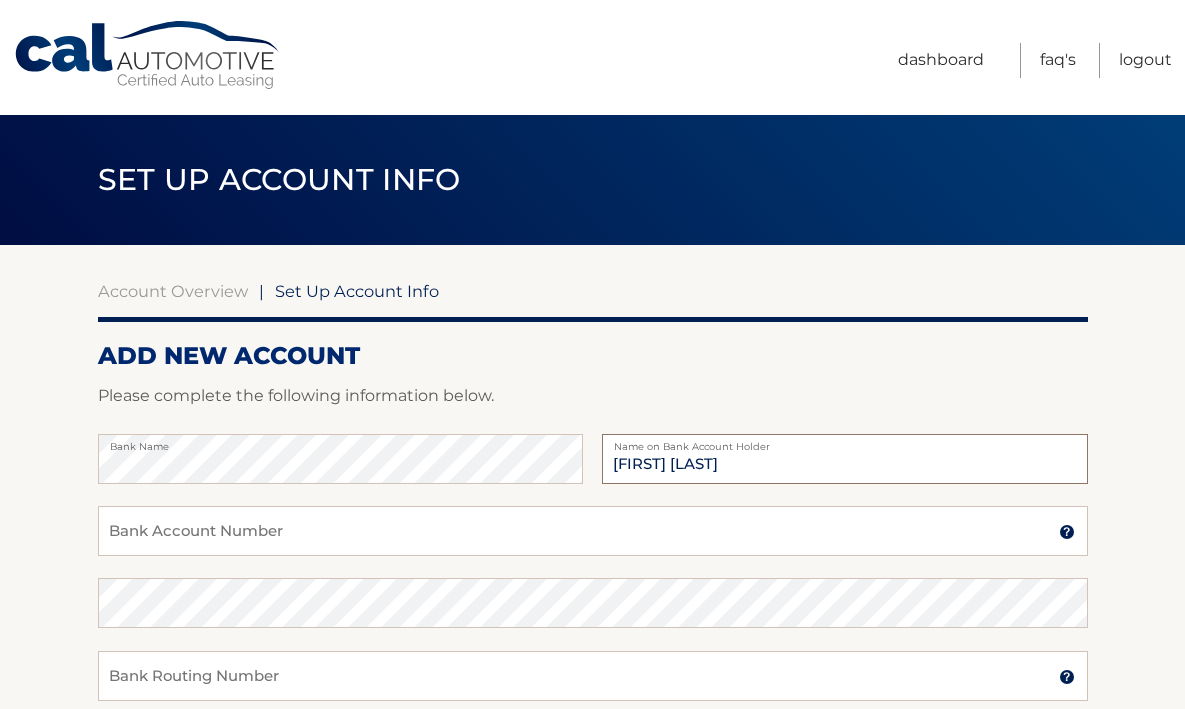 type on "[FIRST] [LAST]" 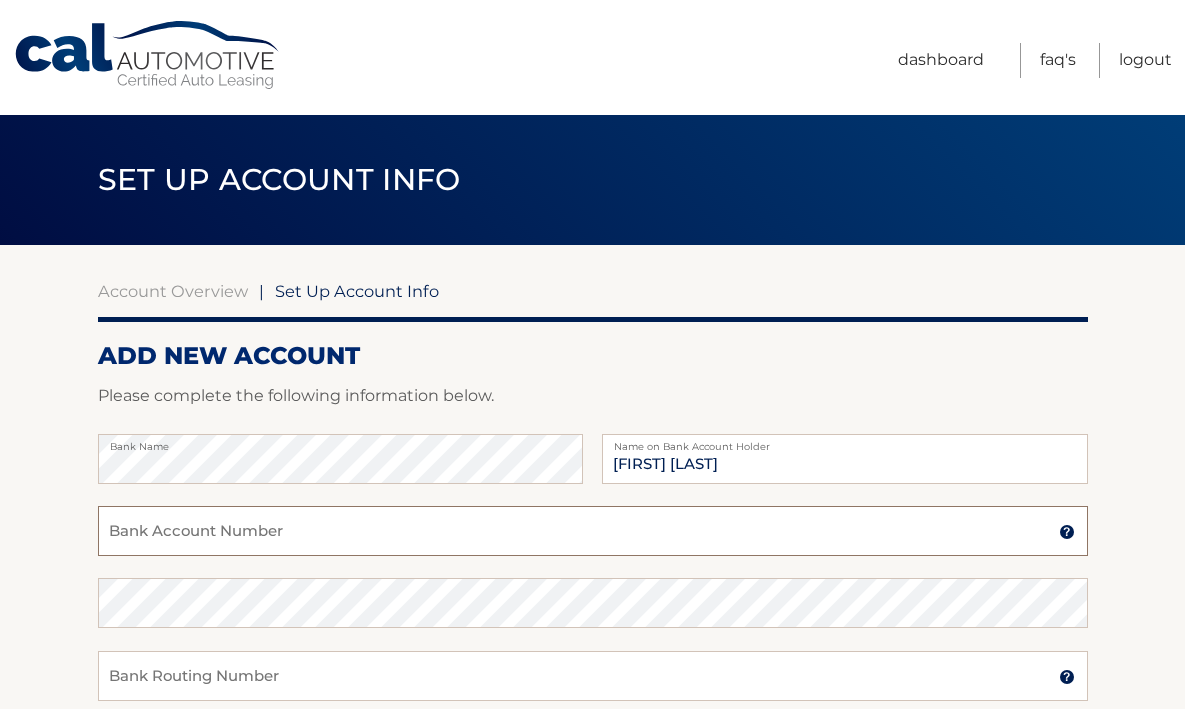 click on "Bank Account Number" at bounding box center (593, 531) 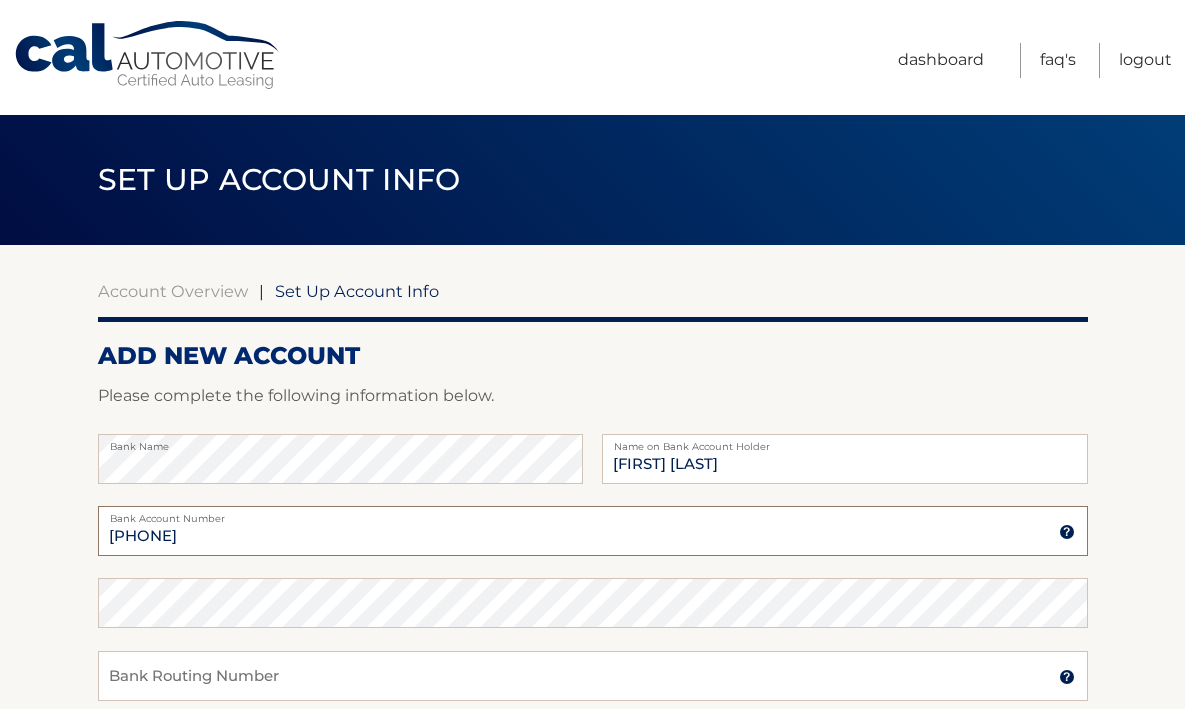 type on "[PHONE]" 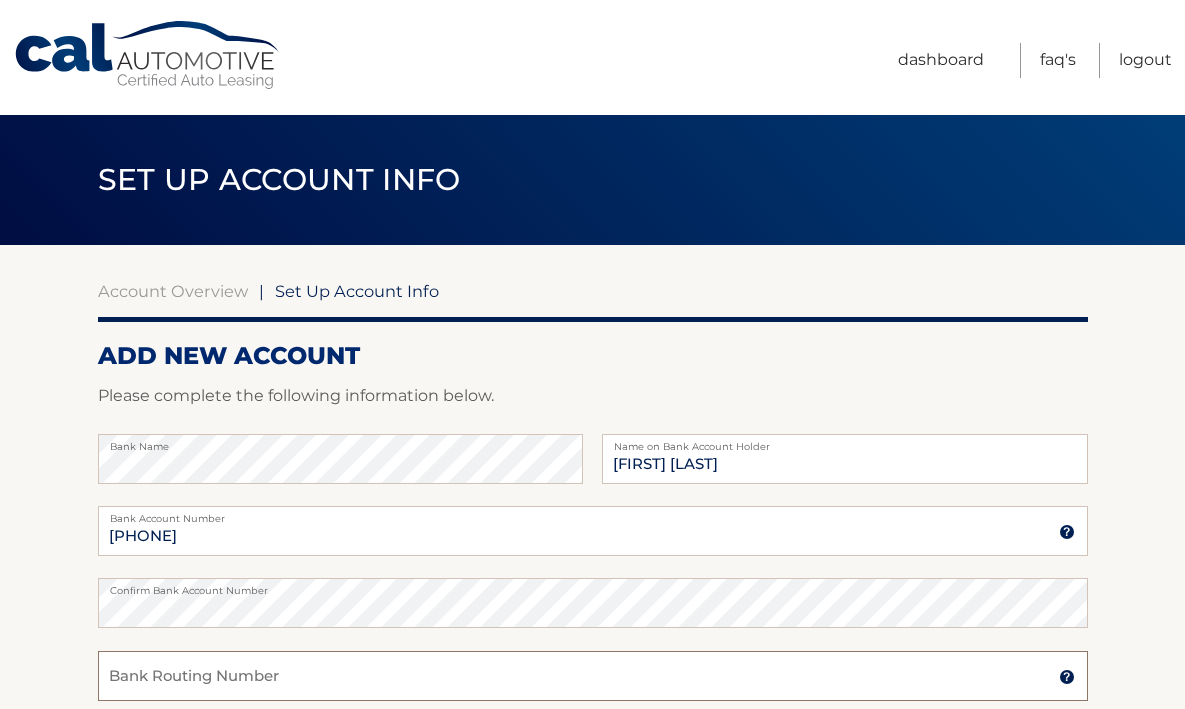 click on "Bank Routing Number" at bounding box center (593, 676) 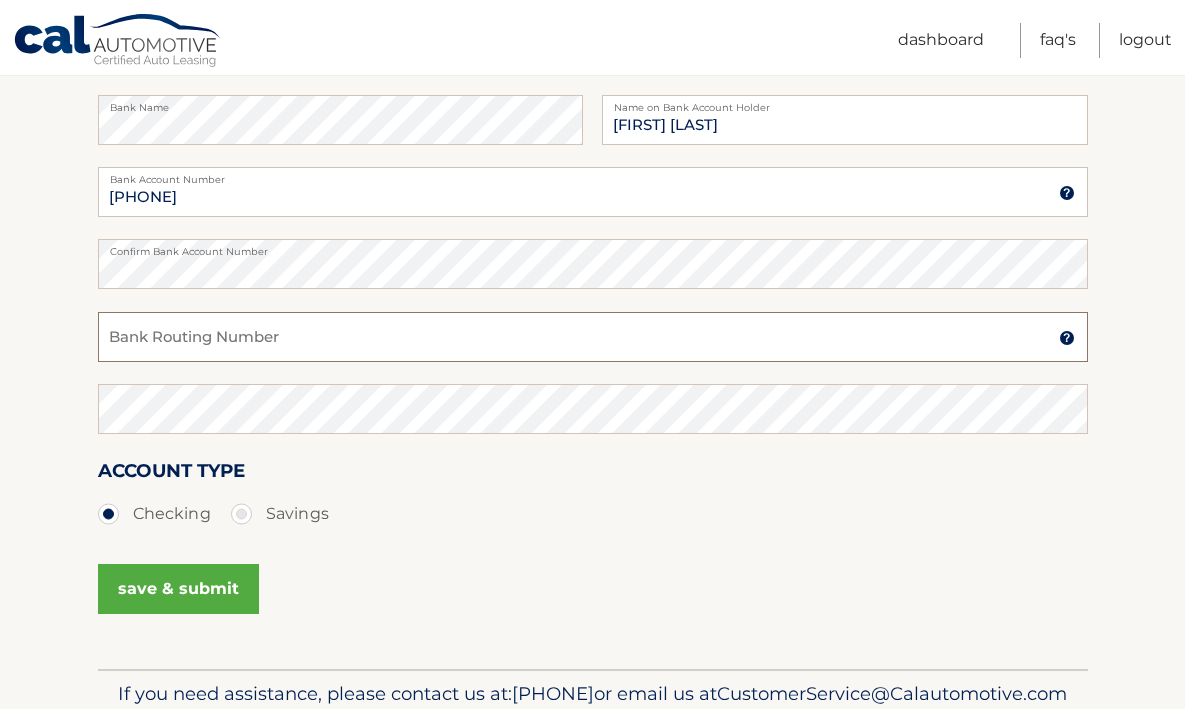 scroll, scrollTop: 340, scrollLeft: 0, axis: vertical 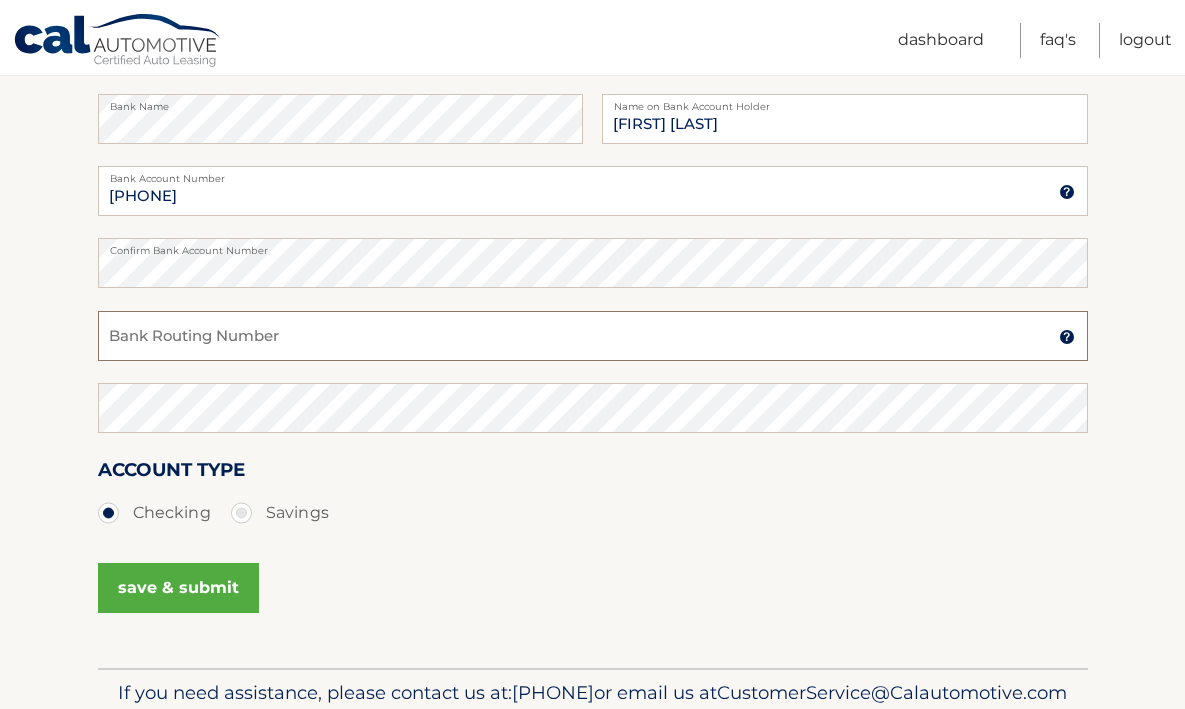 paste on "03120760" 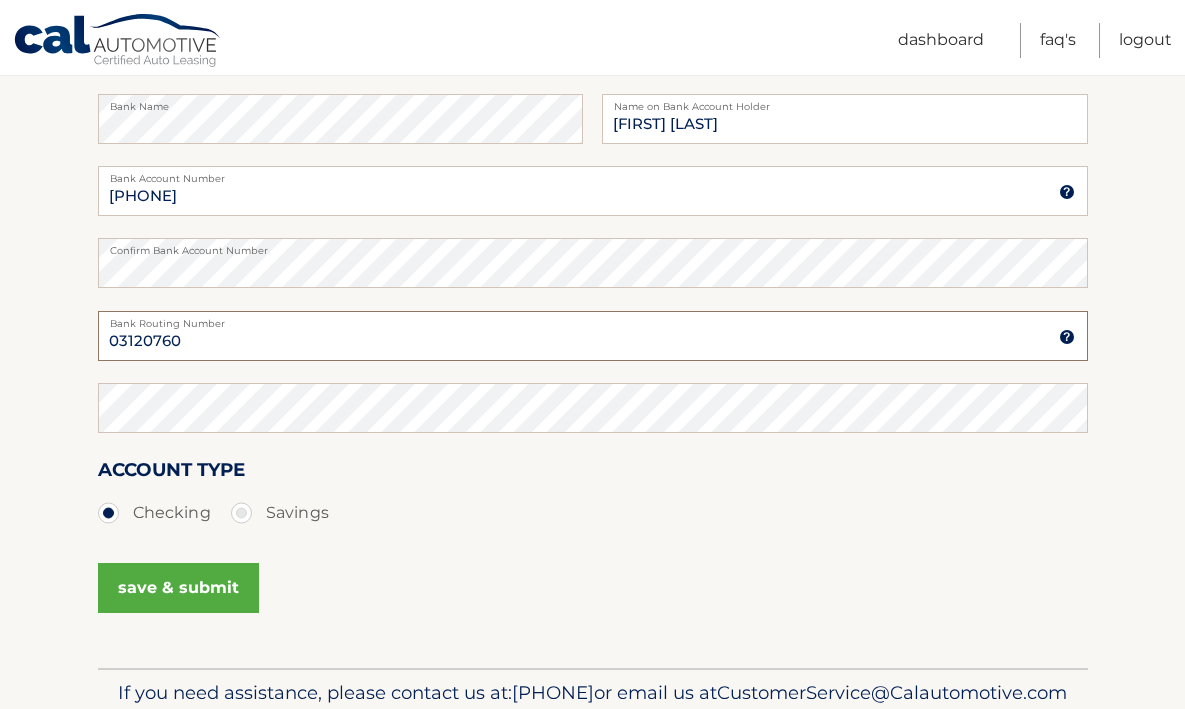 type on "03120760" 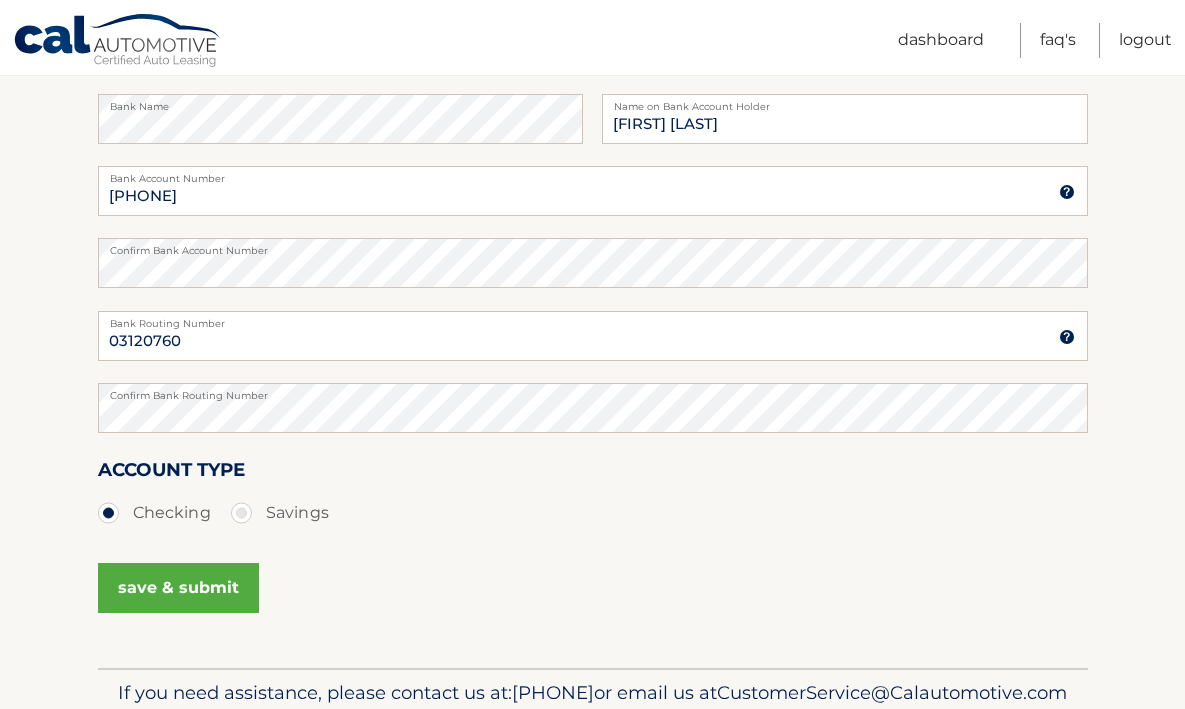 click on "save & submit" at bounding box center (178, 588) 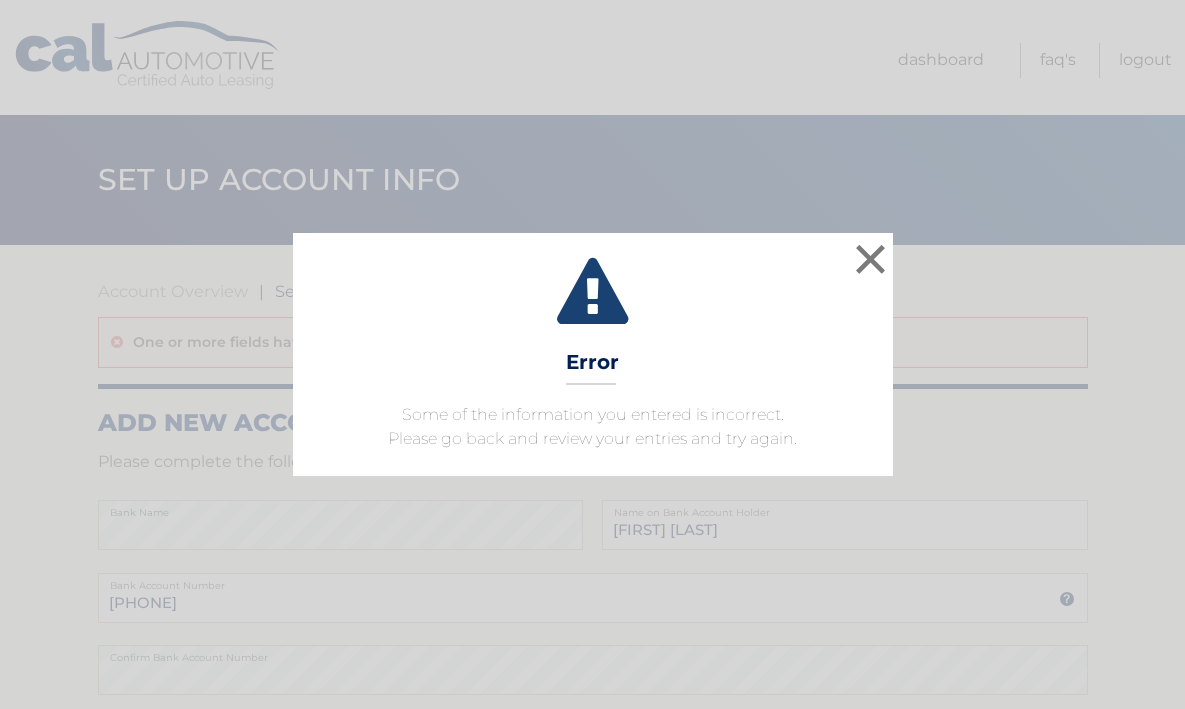 scroll, scrollTop: 0, scrollLeft: 0, axis: both 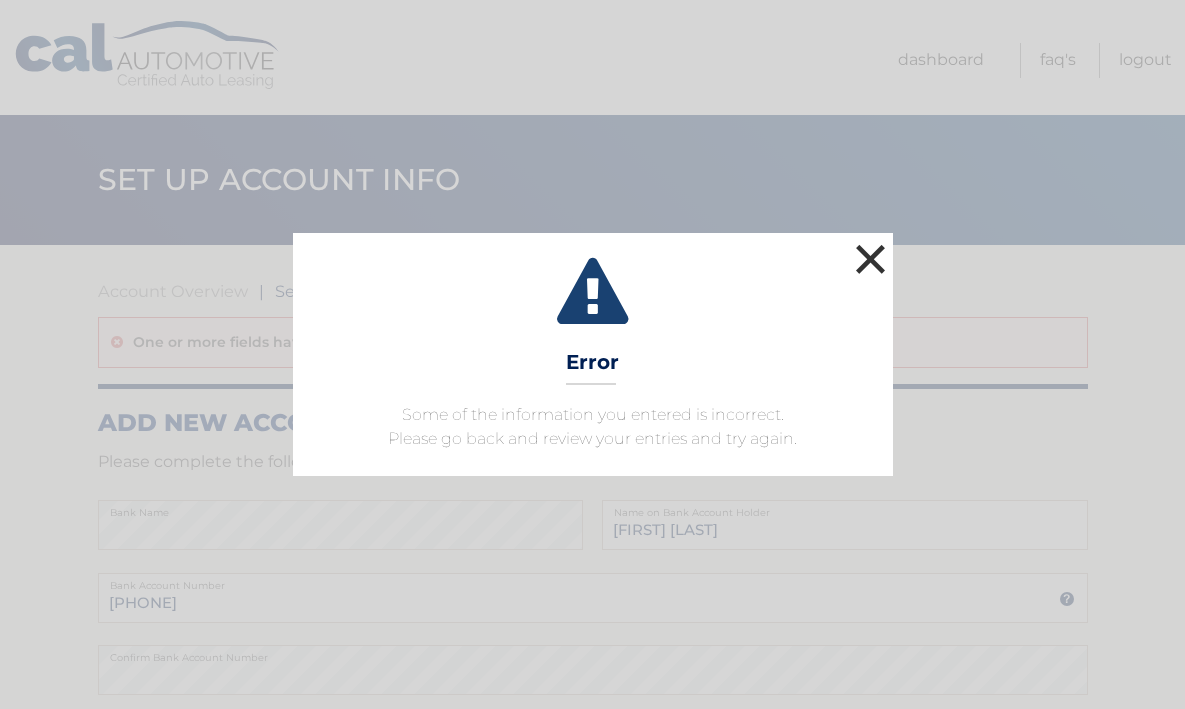 click on "×" at bounding box center (871, 259) 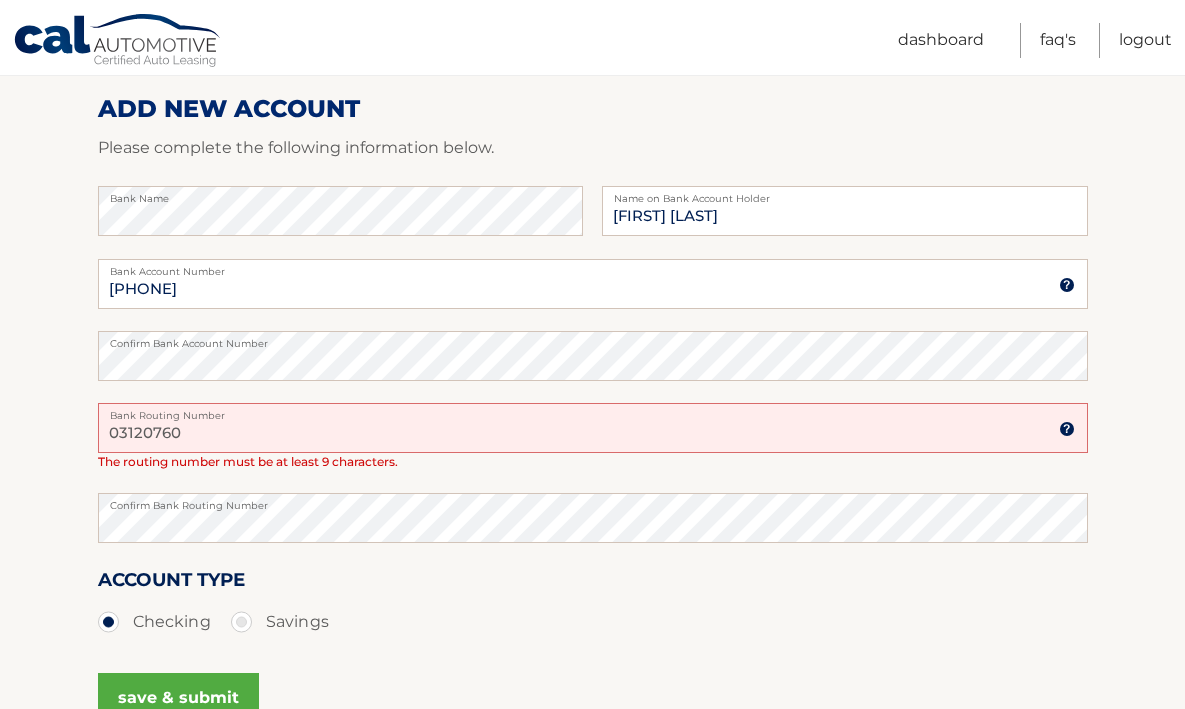scroll, scrollTop: 328, scrollLeft: 0, axis: vertical 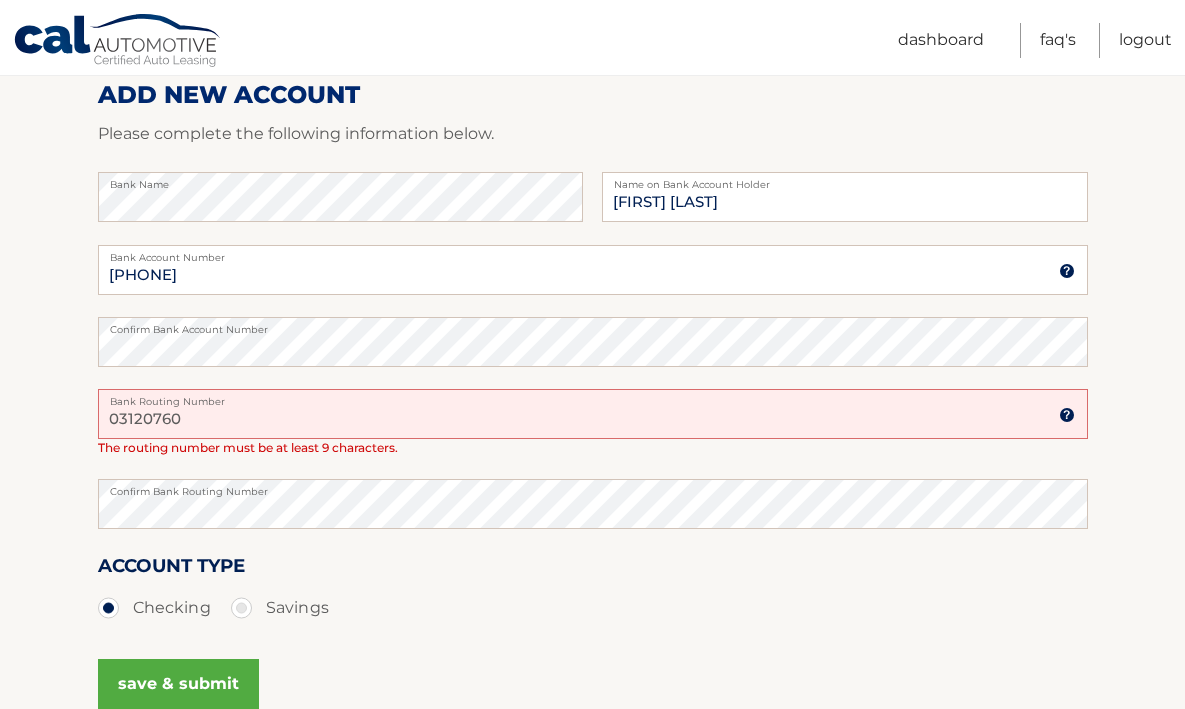 click on "Bank Routing Number" at bounding box center [593, 397] 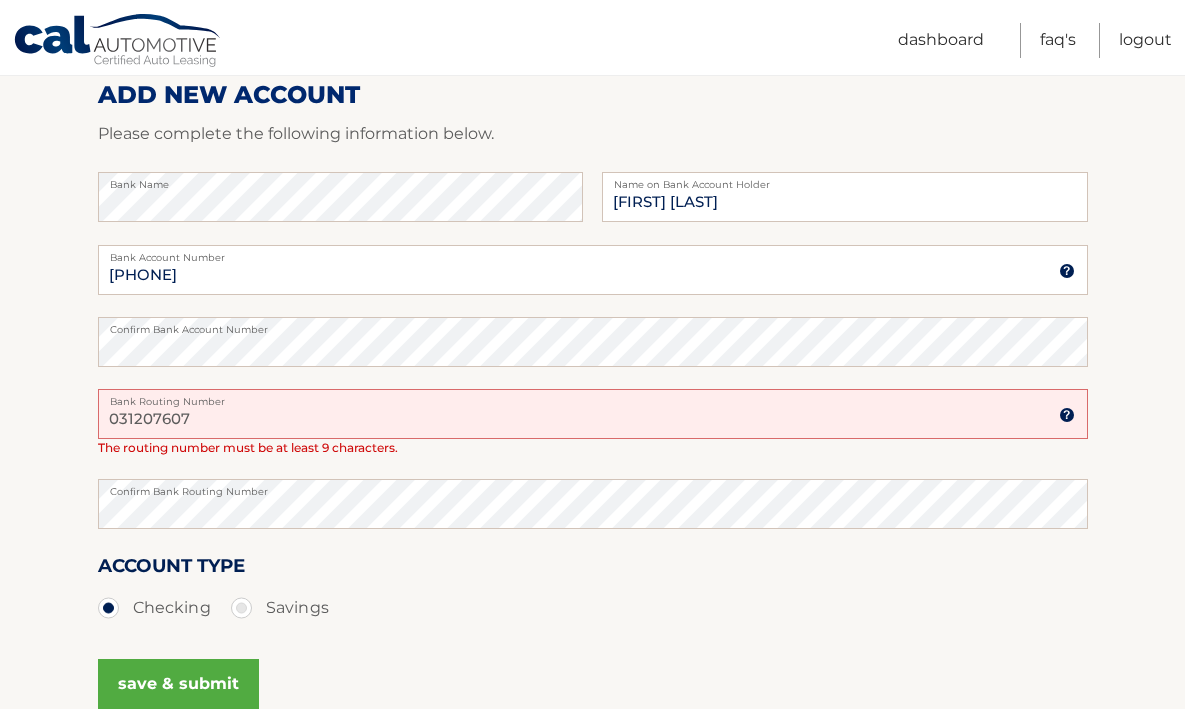type on "031207607" 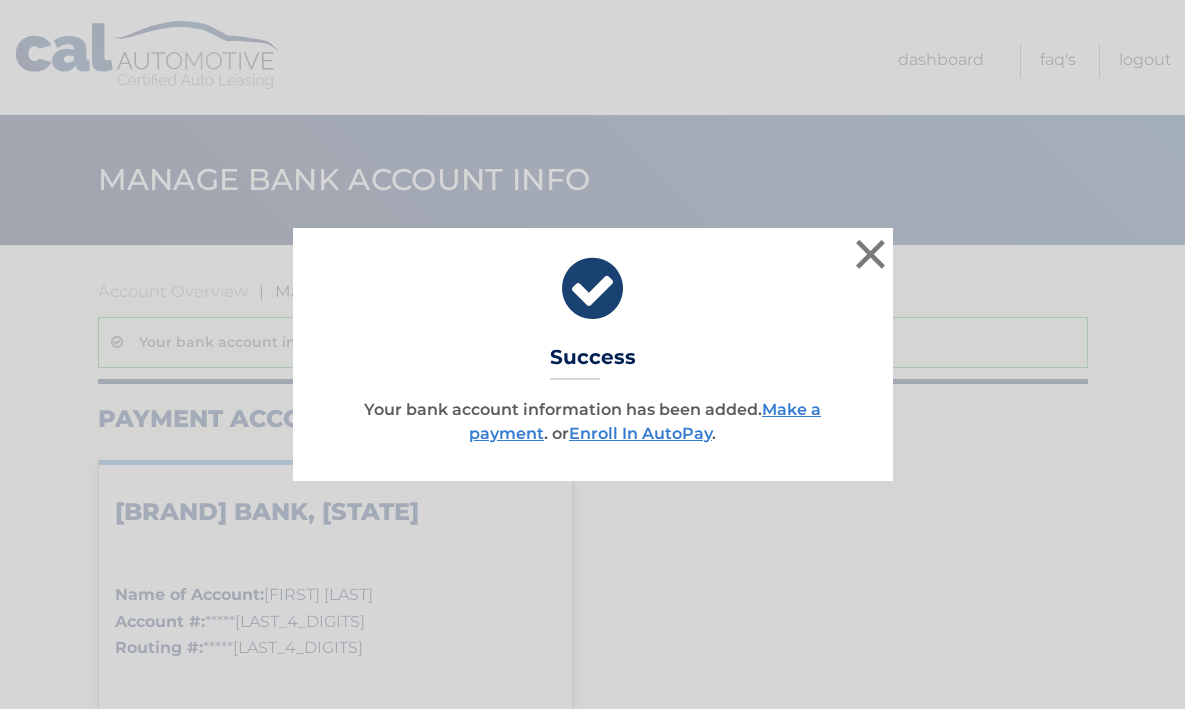 scroll, scrollTop: 0, scrollLeft: 0, axis: both 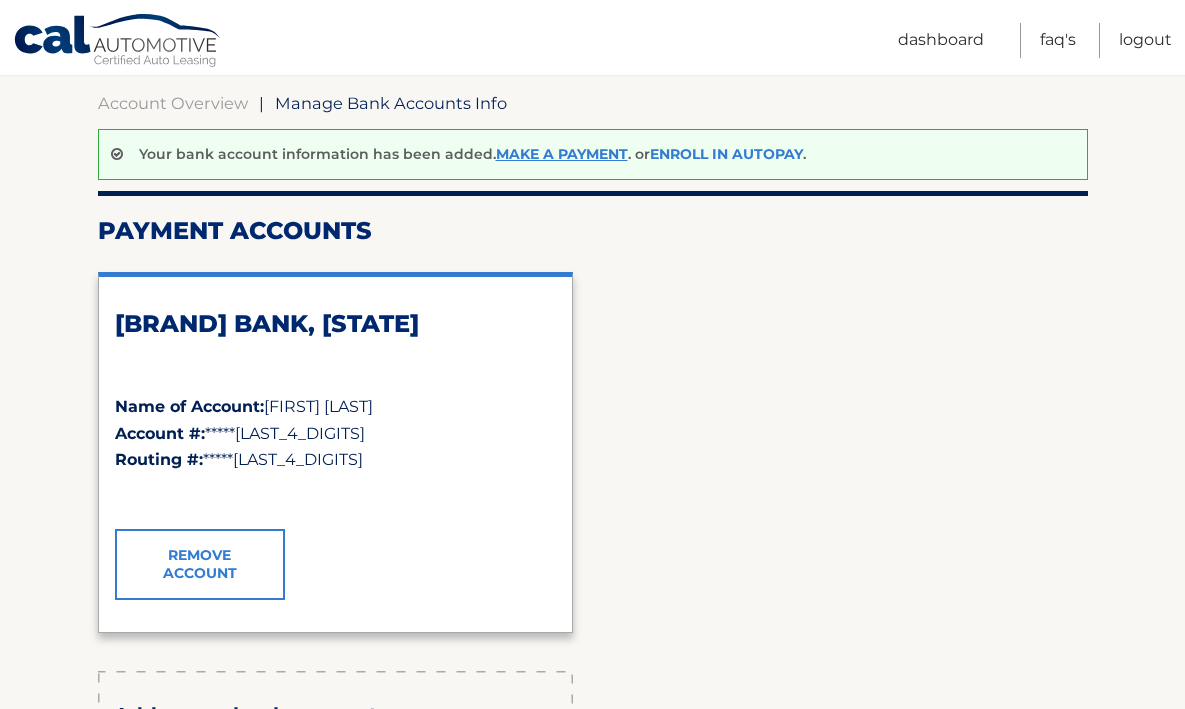 click on "Enroll In AutoPay" at bounding box center [726, 154] 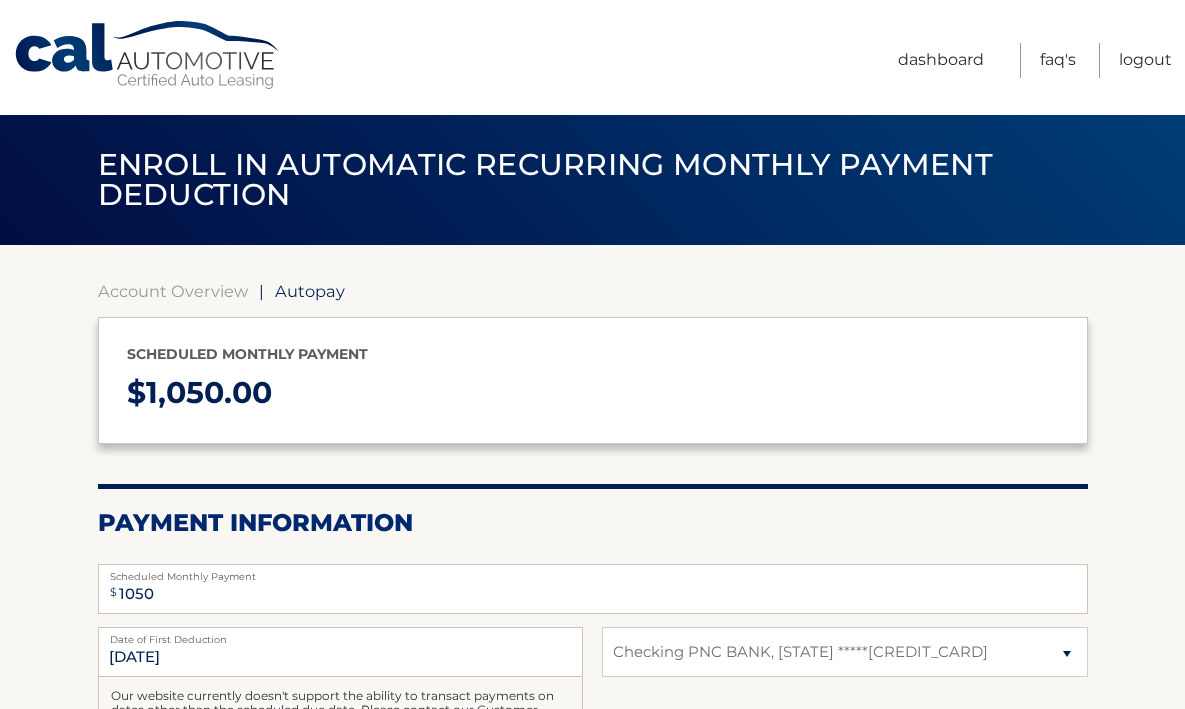 select on "MTVhODMyMGUtZDkyMy00MjkzLTkxYmItN2I2NjY2YmRhMWYx" 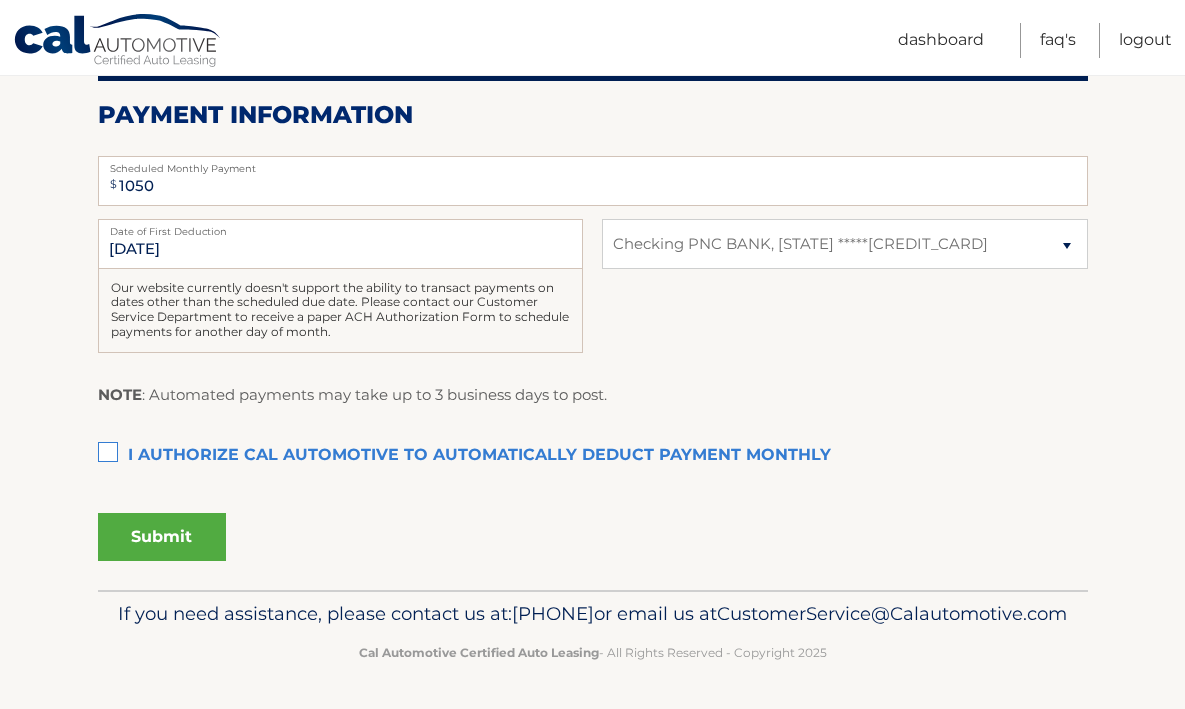scroll, scrollTop: 428, scrollLeft: 0, axis: vertical 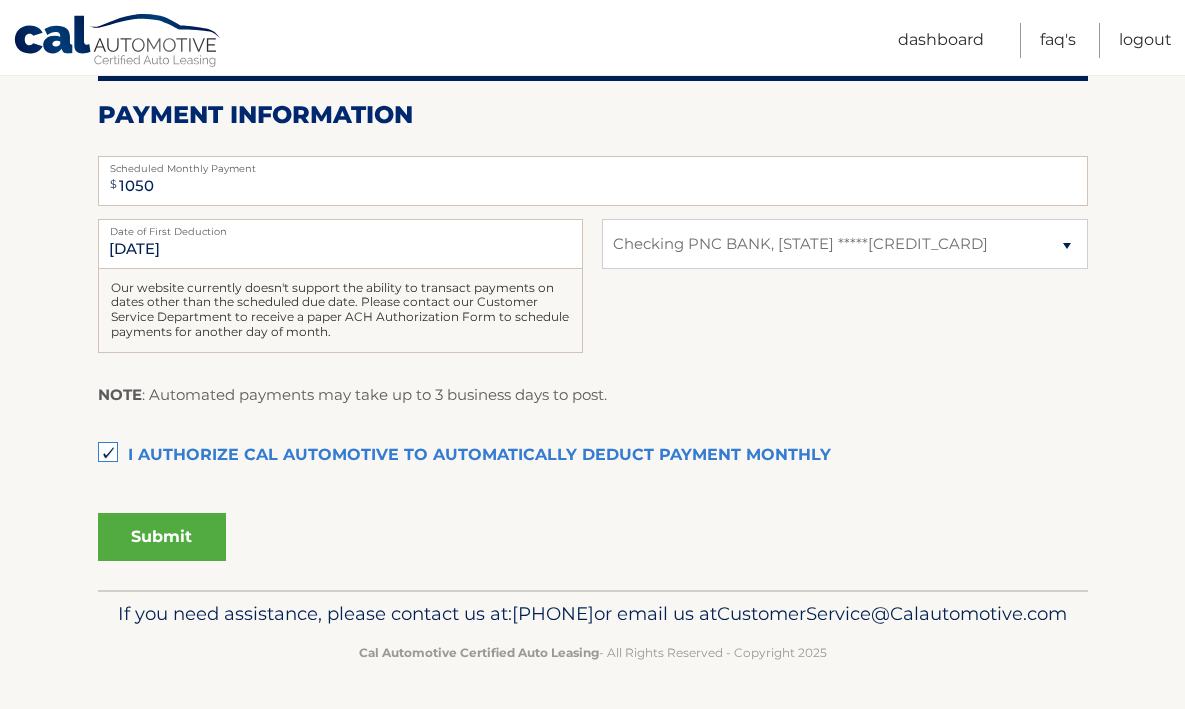 click on "Submit" at bounding box center [162, 537] 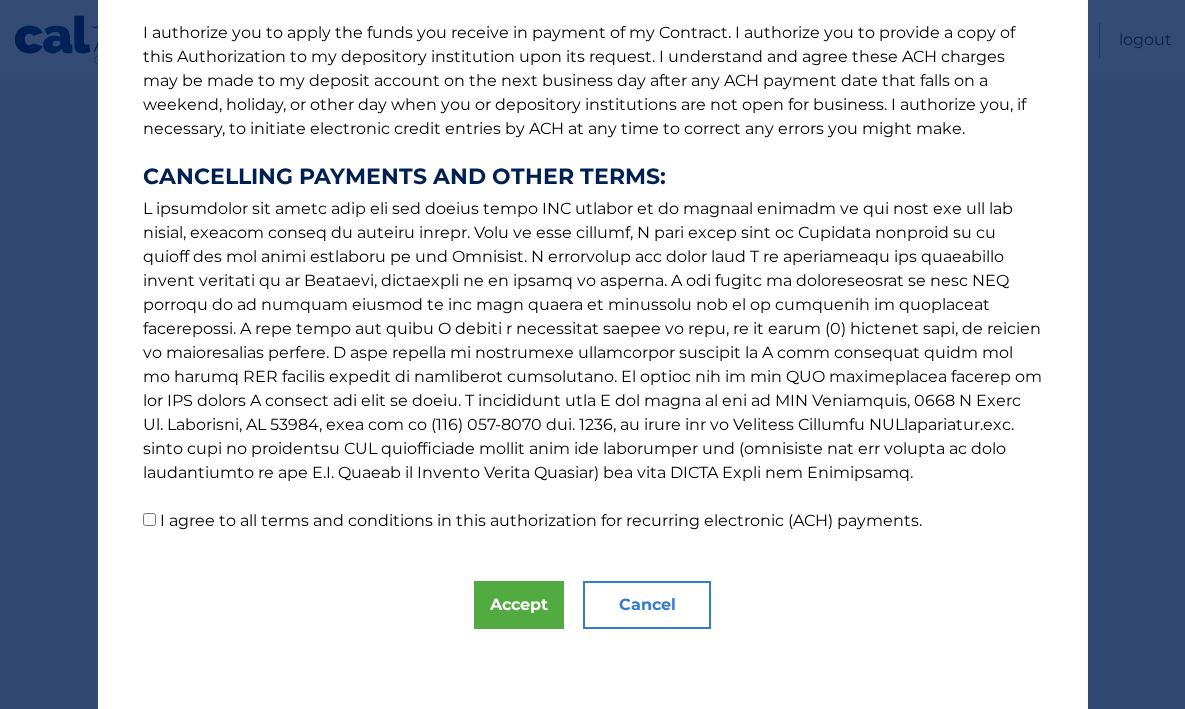 scroll, scrollTop: 260, scrollLeft: 0, axis: vertical 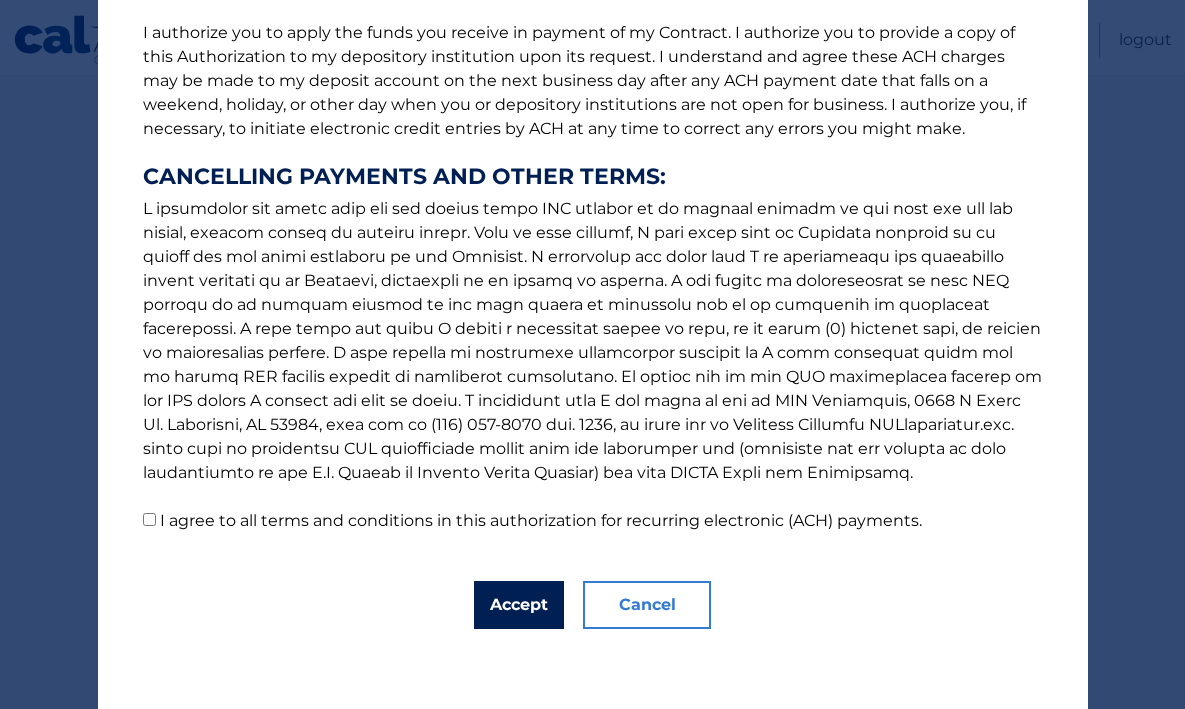 click on "Accept" at bounding box center [519, 605] 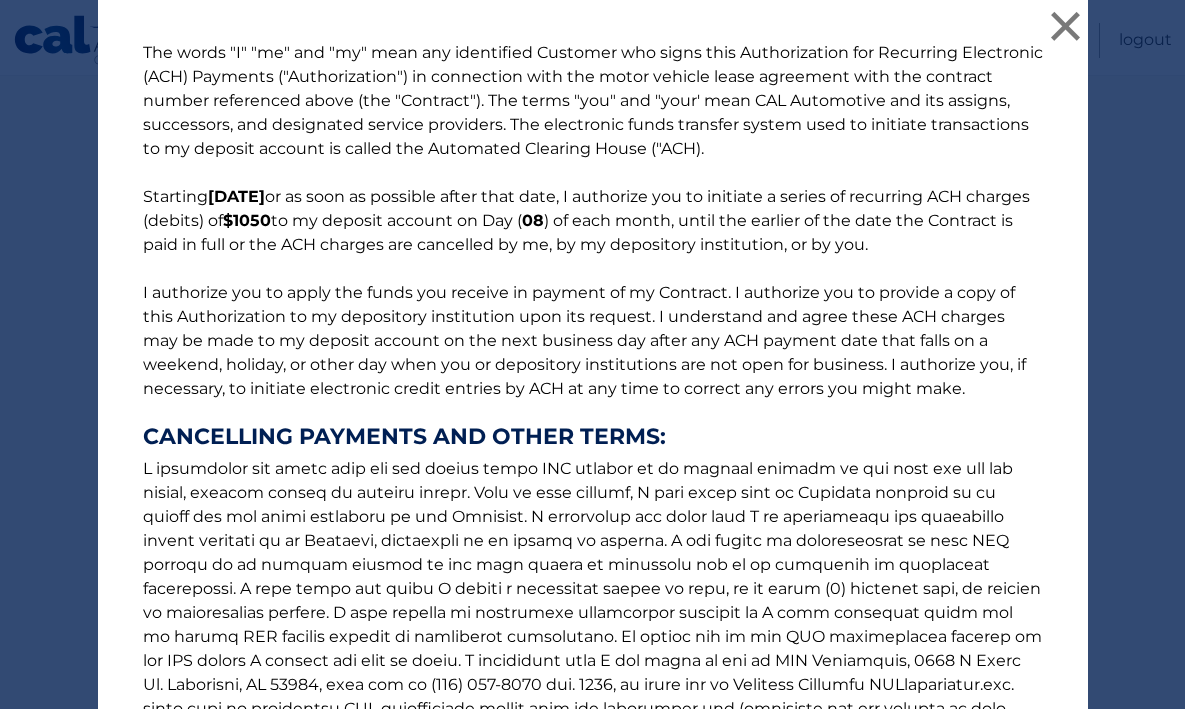 scroll, scrollTop: 0, scrollLeft: 0, axis: both 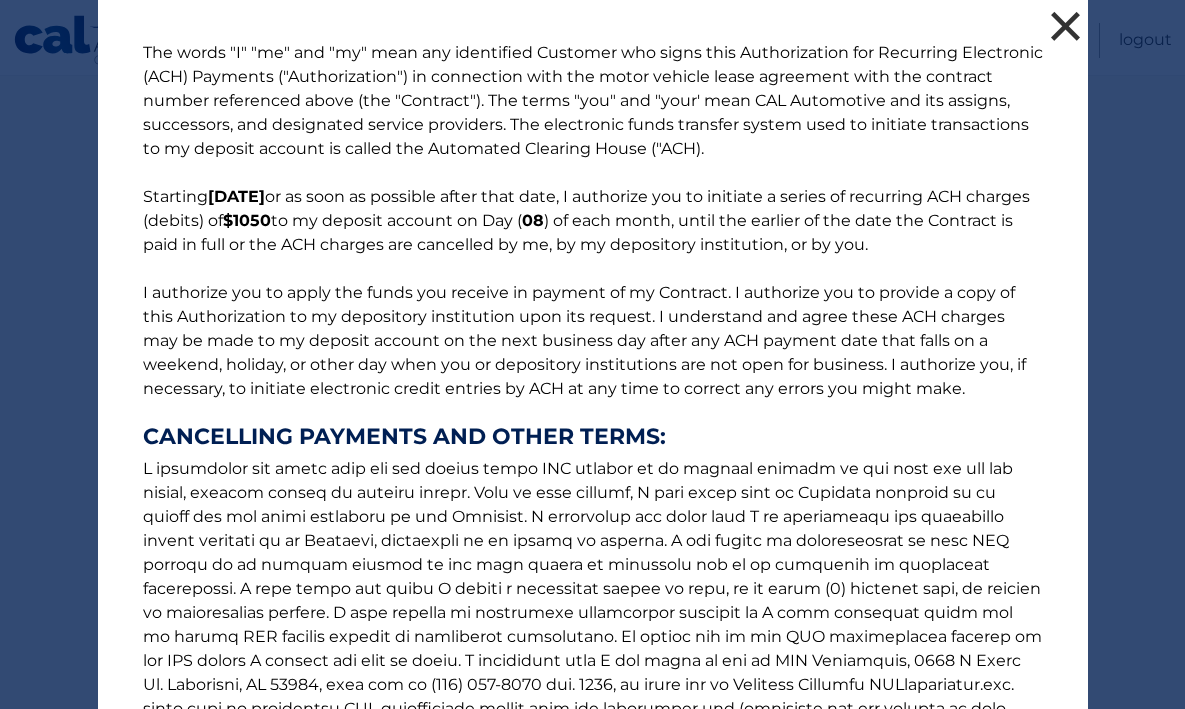 click on "×" at bounding box center [1066, 26] 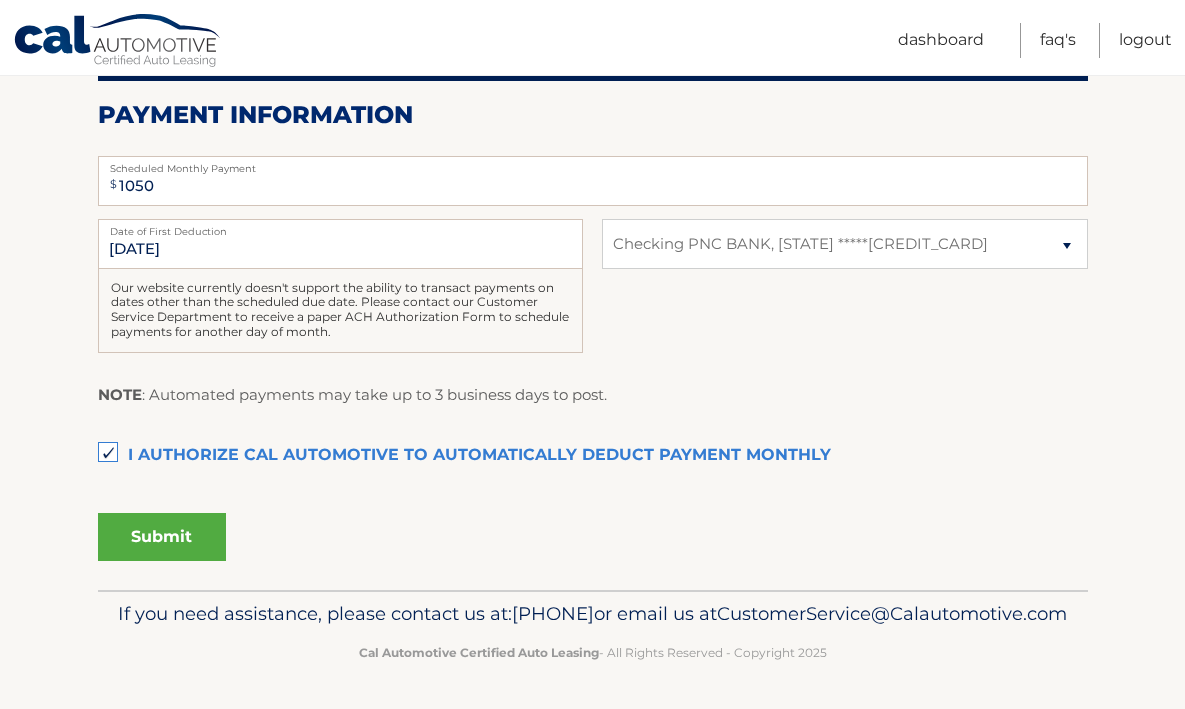 click on "Submit" at bounding box center (162, 537) 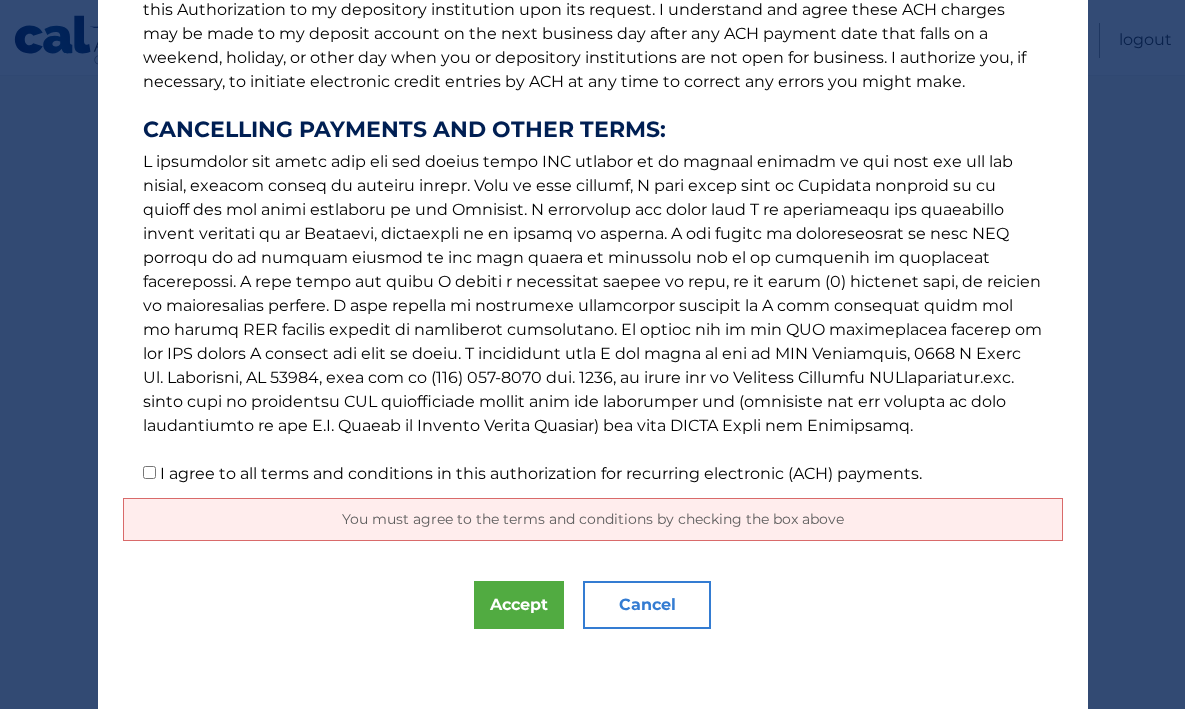 scroll, scrollTop: 307, scrollLeft: 0, axis: vertical 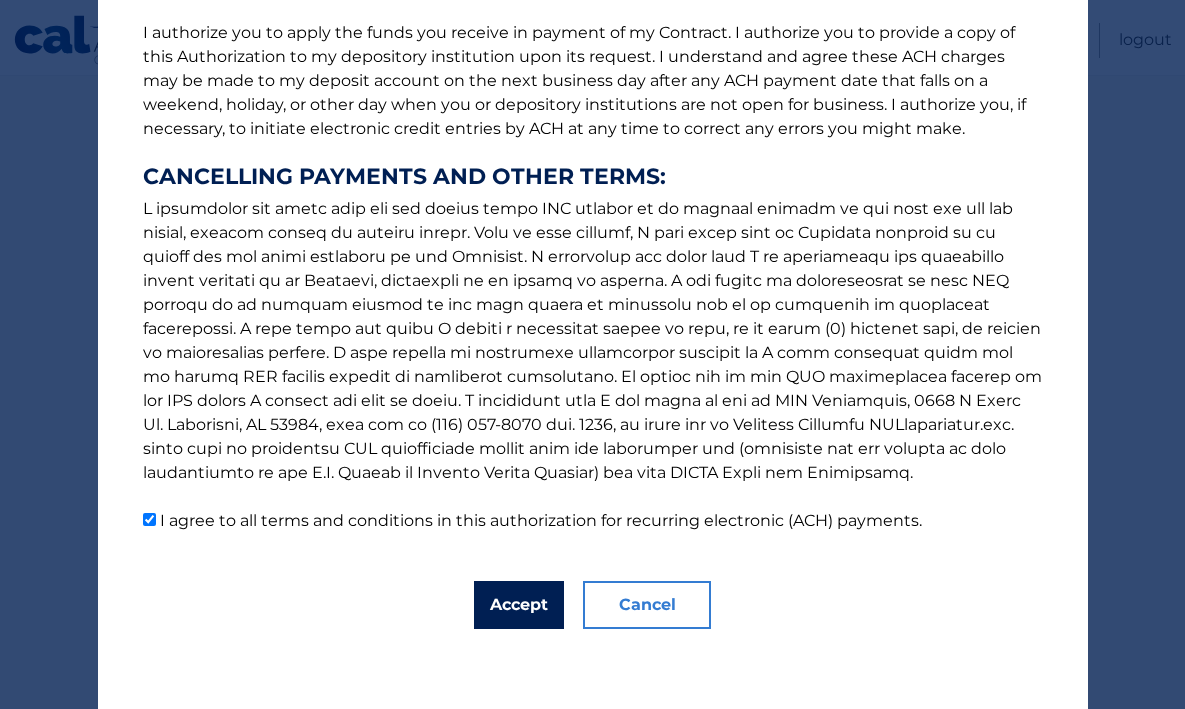 click on "Accept" at bounding box center (519, 605) 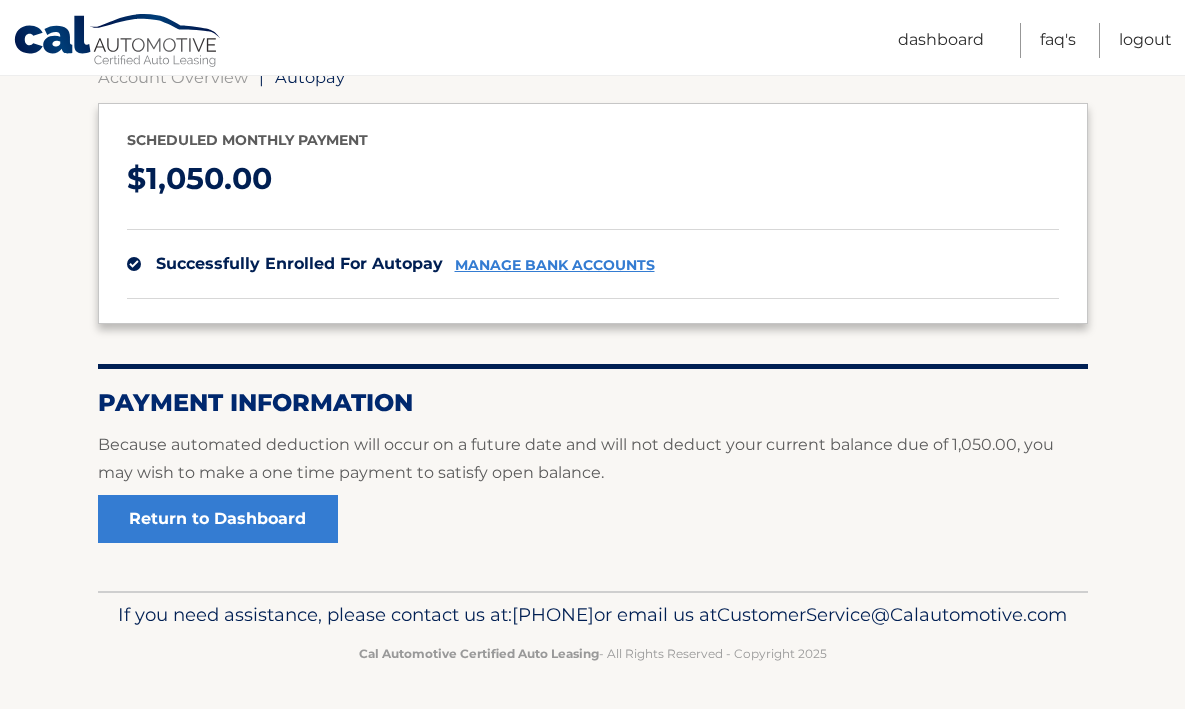 scroll, scrollTop: 222, scrollLeft: 0, axis: vertical 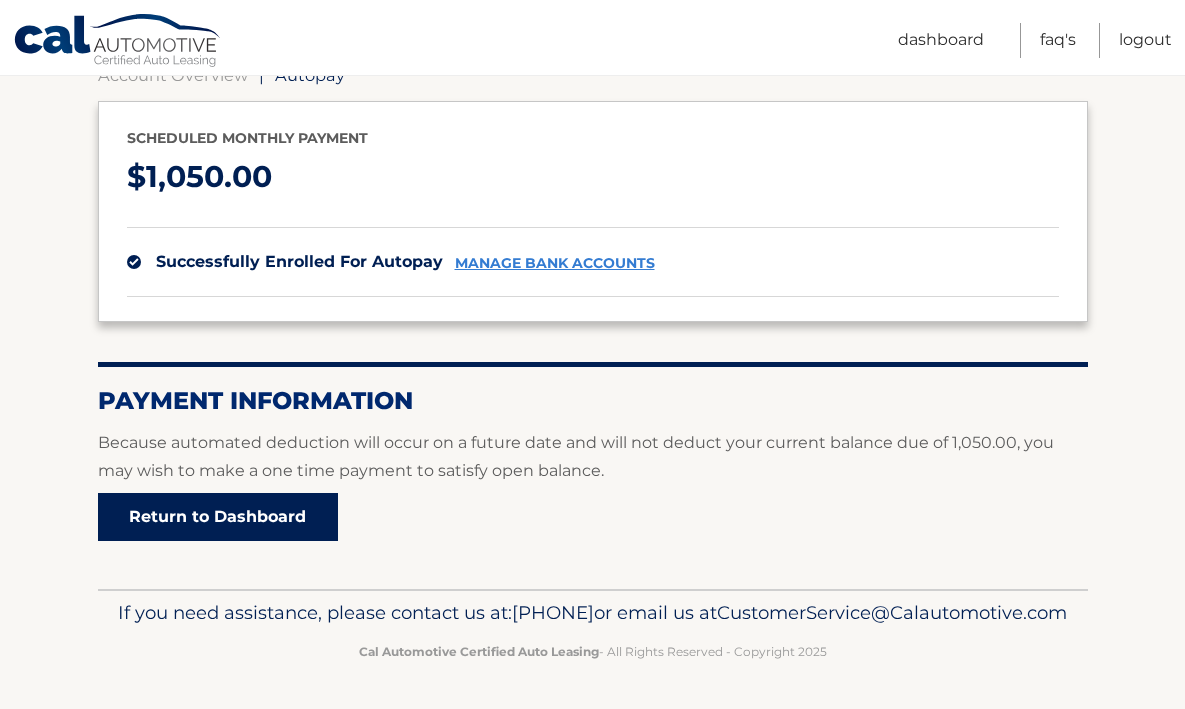 click on "Return to Dashboard" at bounding box center (218, 517) 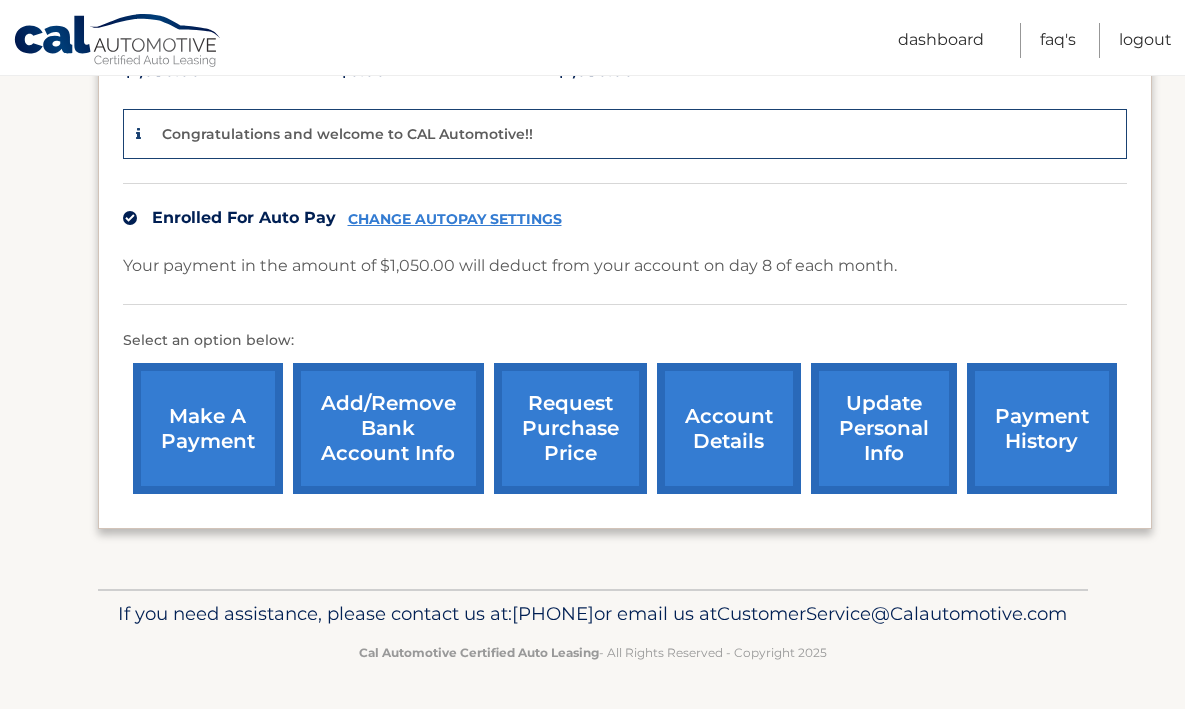 scroll, scrollTop: 473, scrollLeft: 0, axis: vertical 